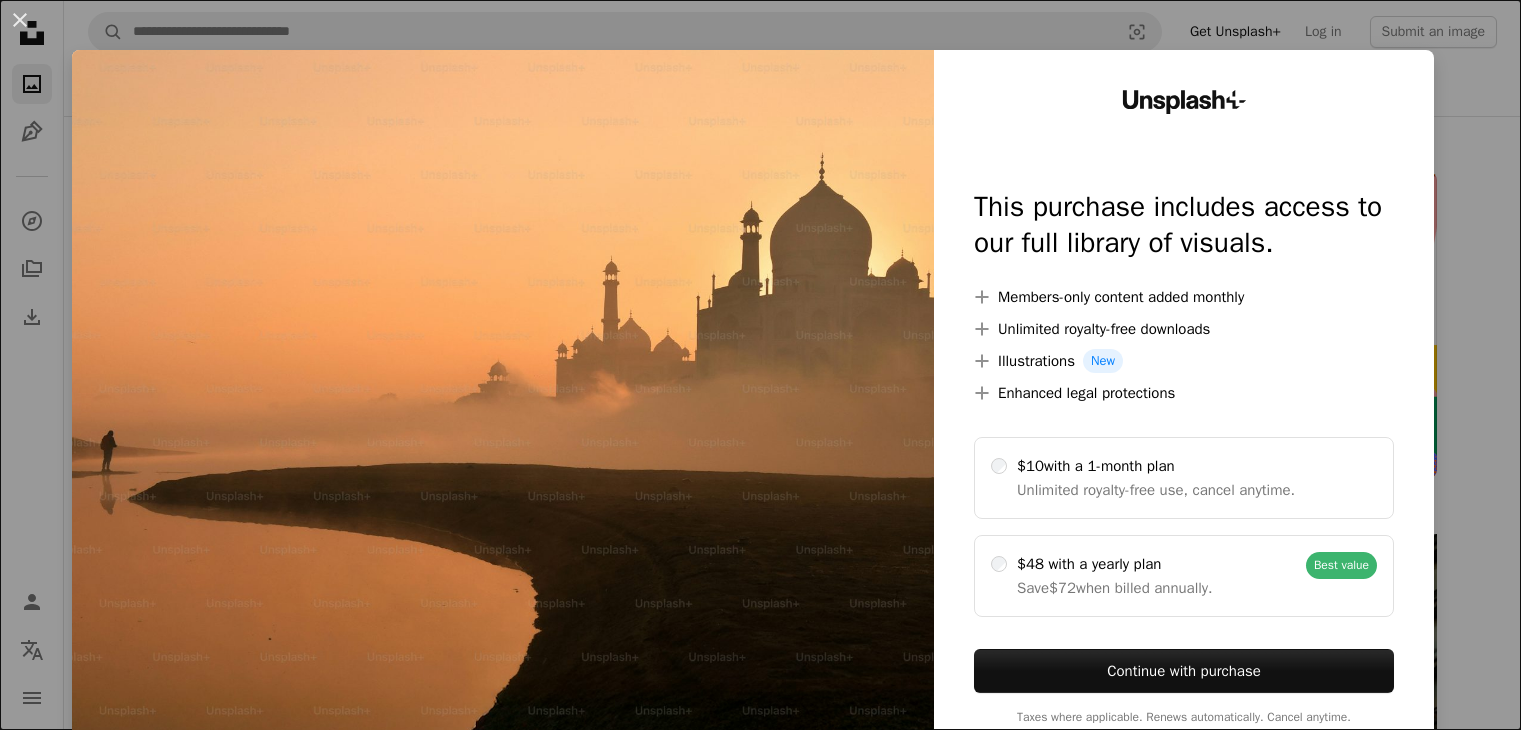 scroll, scrollTop: 800, scrollLeft: 0, axis: vertical 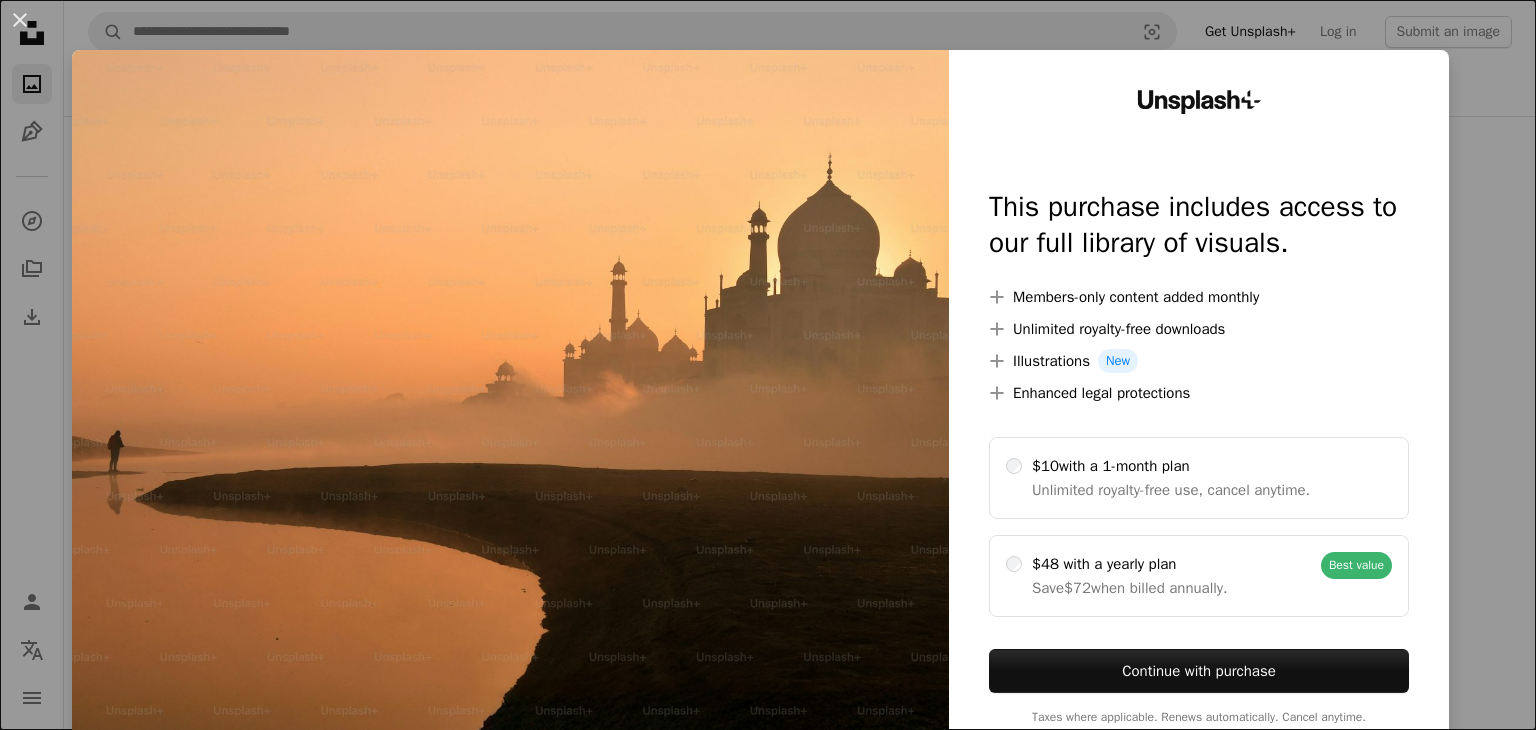 click at bounding box center [510, 407] 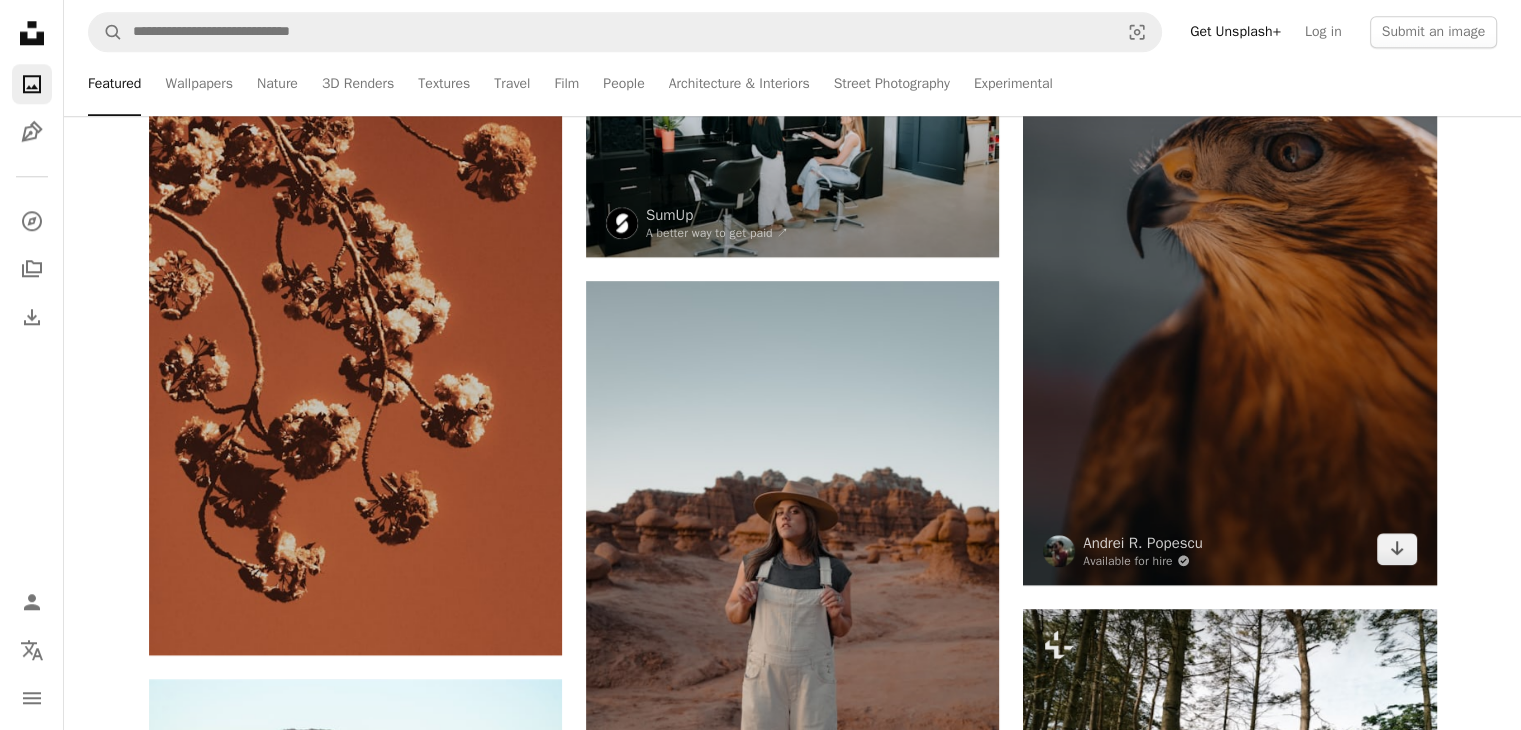 scroll, scrollTop: 2100, scrollLeft: 0, axis: vertical 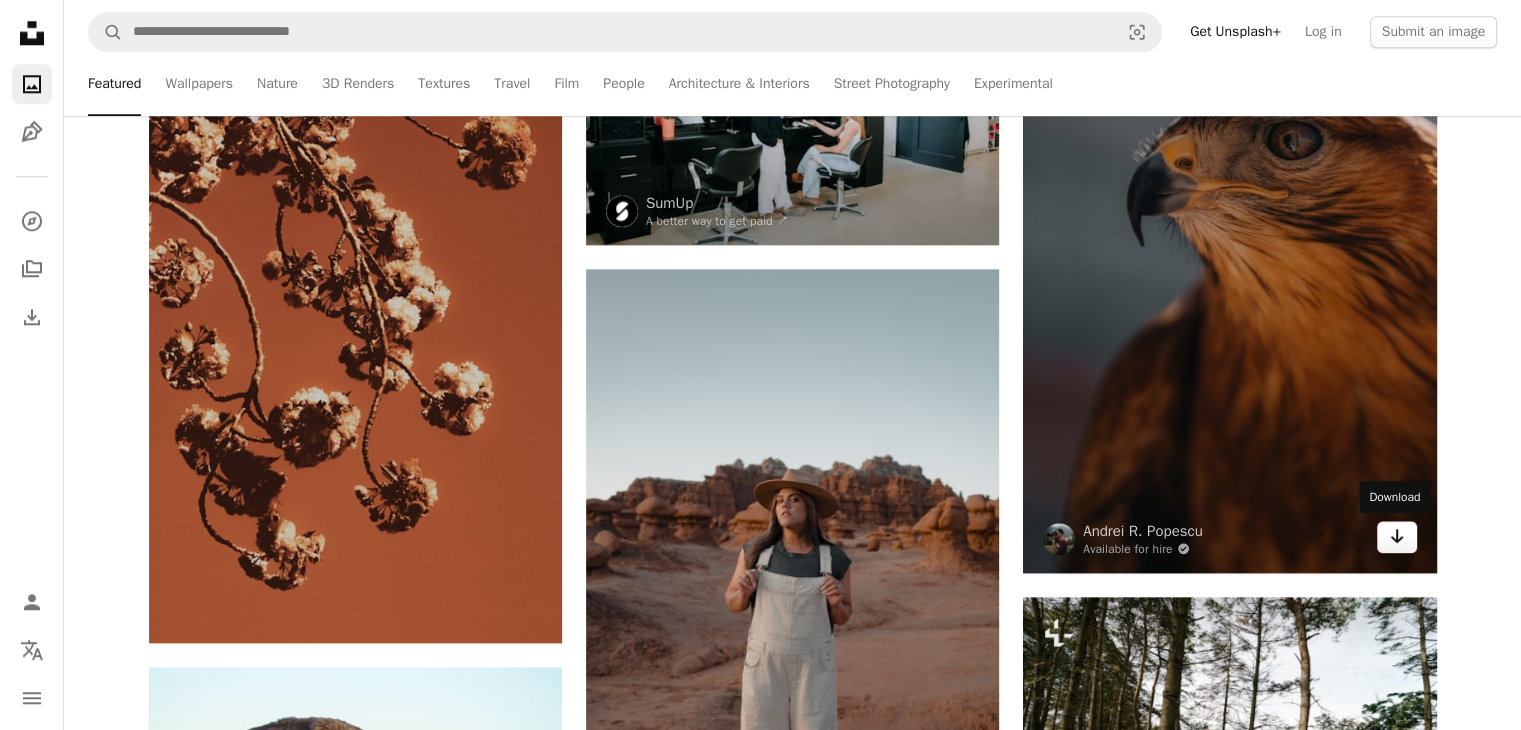 click on "Arrow pointing down" 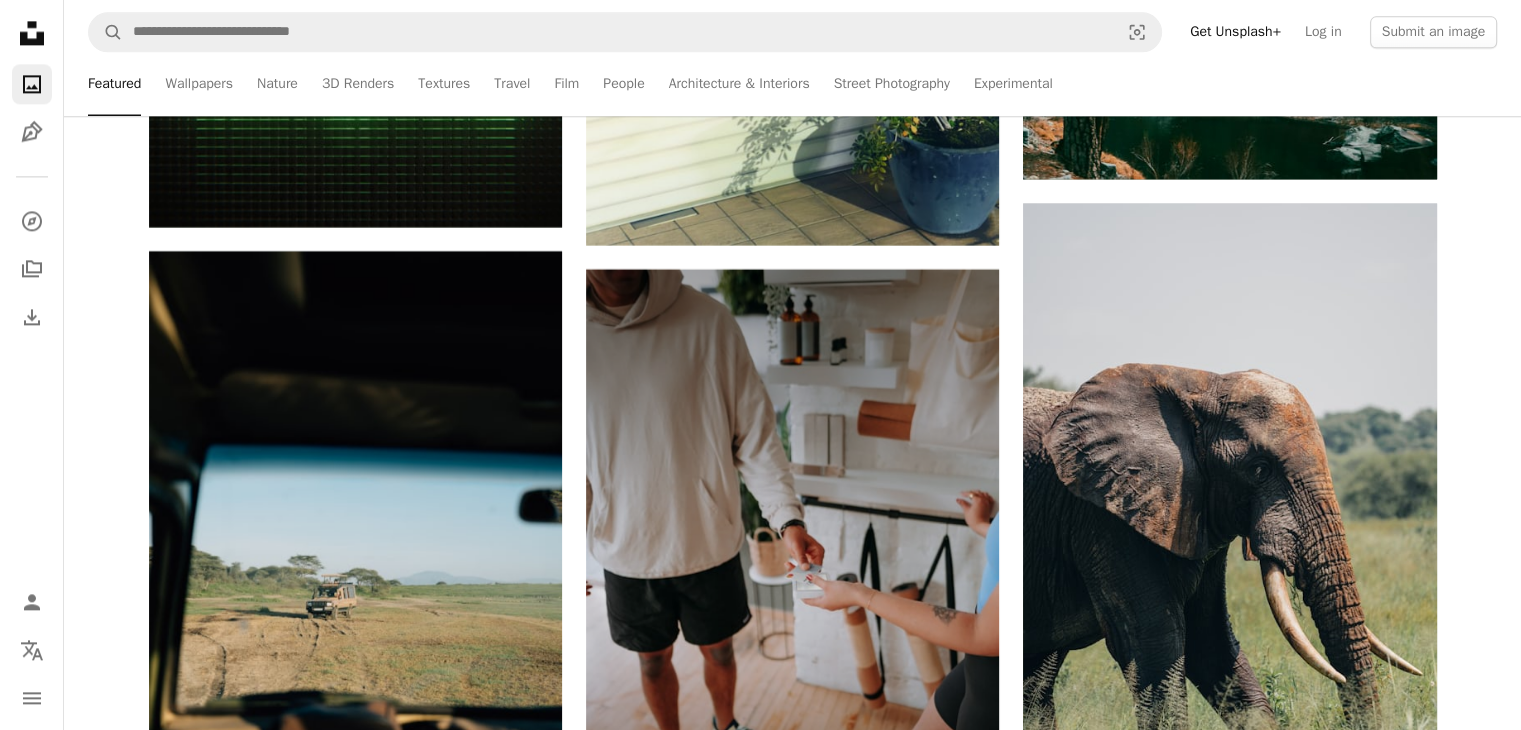 scroll, scrollTop: 9900, scrollLeft: 0, axis: vertical 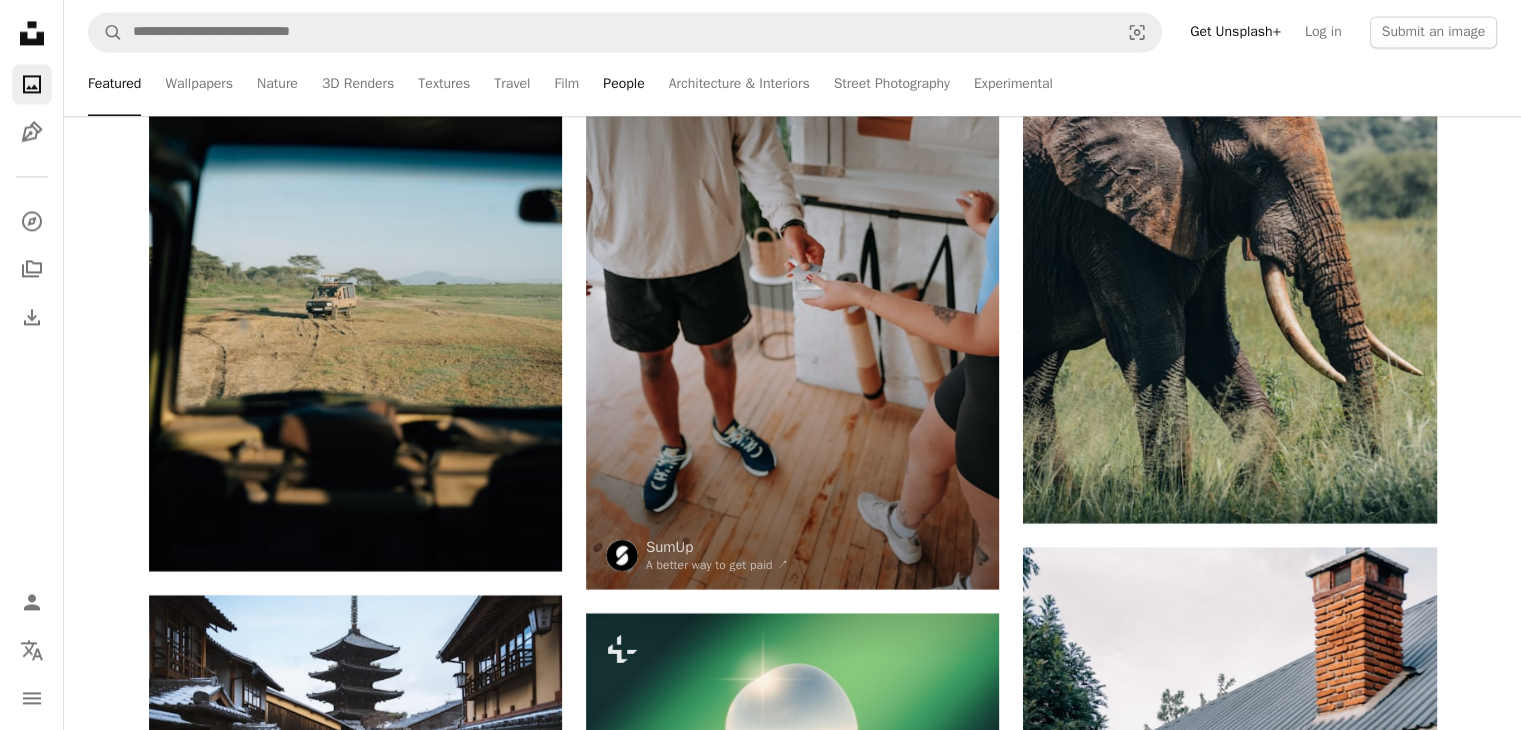 click on "People" at bounding box center (623, 84) 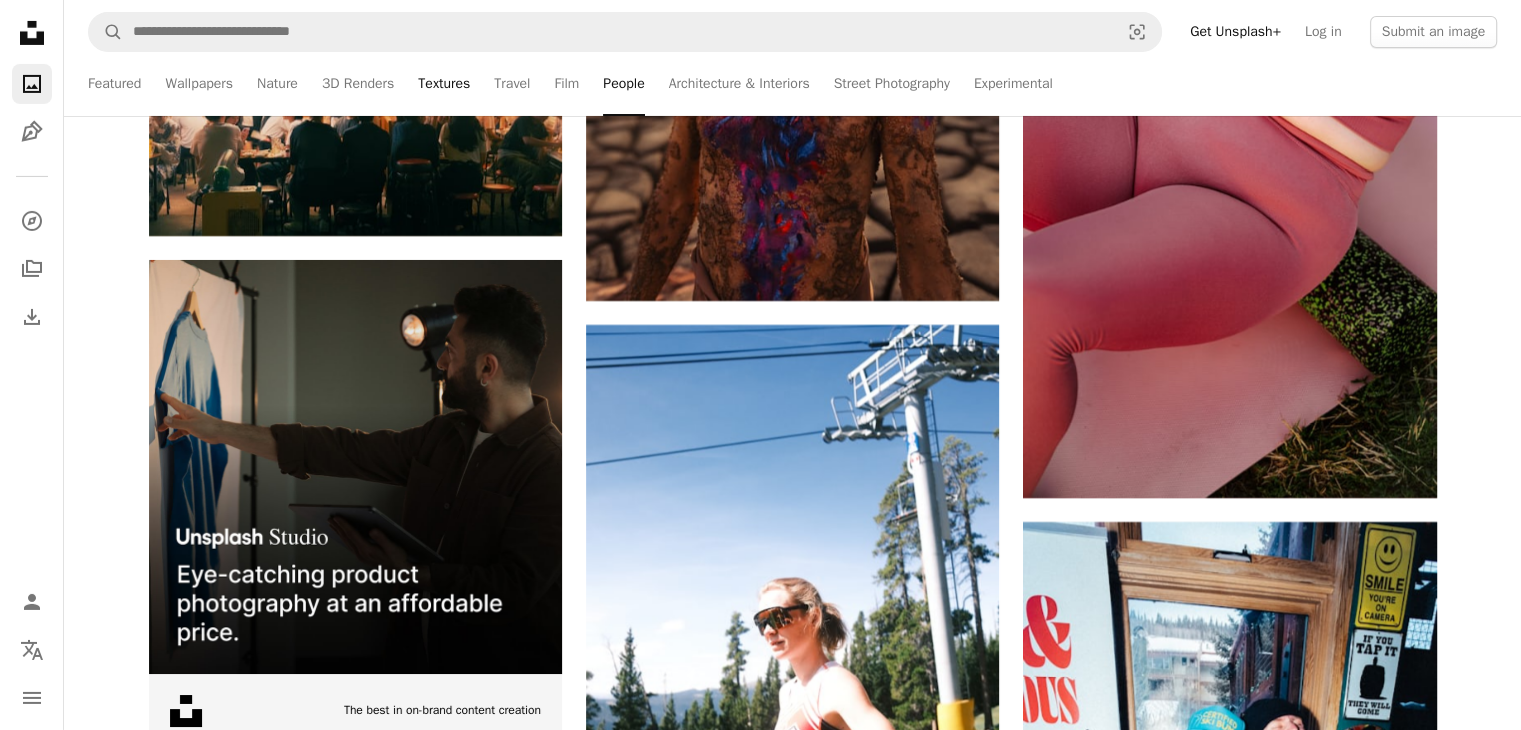 scroll, scrollTop: 6499, scrollLeft: 0, axis: vertical 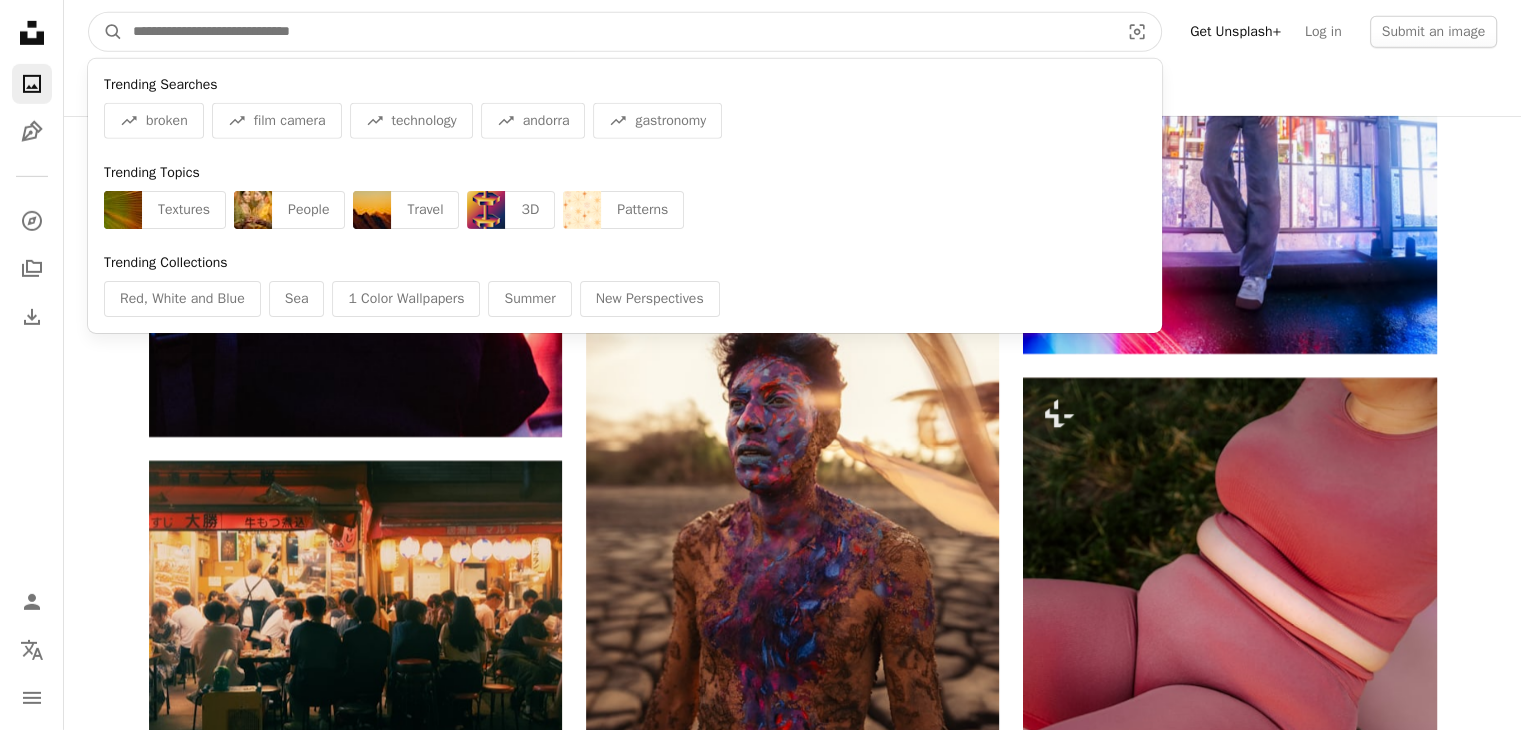 click at bounding box center [618, 32] 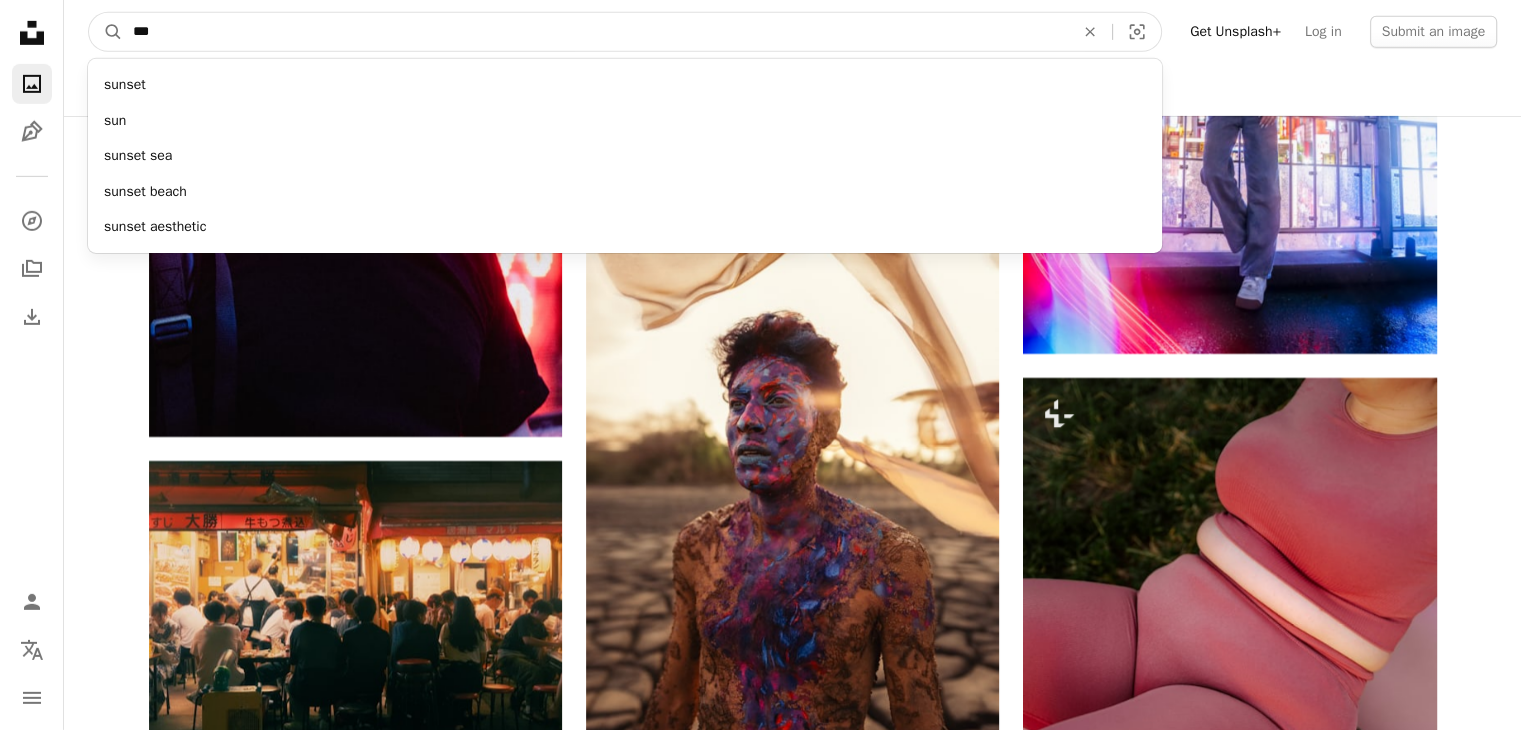 scroll, scrollTop: 6500, scrollLeft: 0, axis: vertical 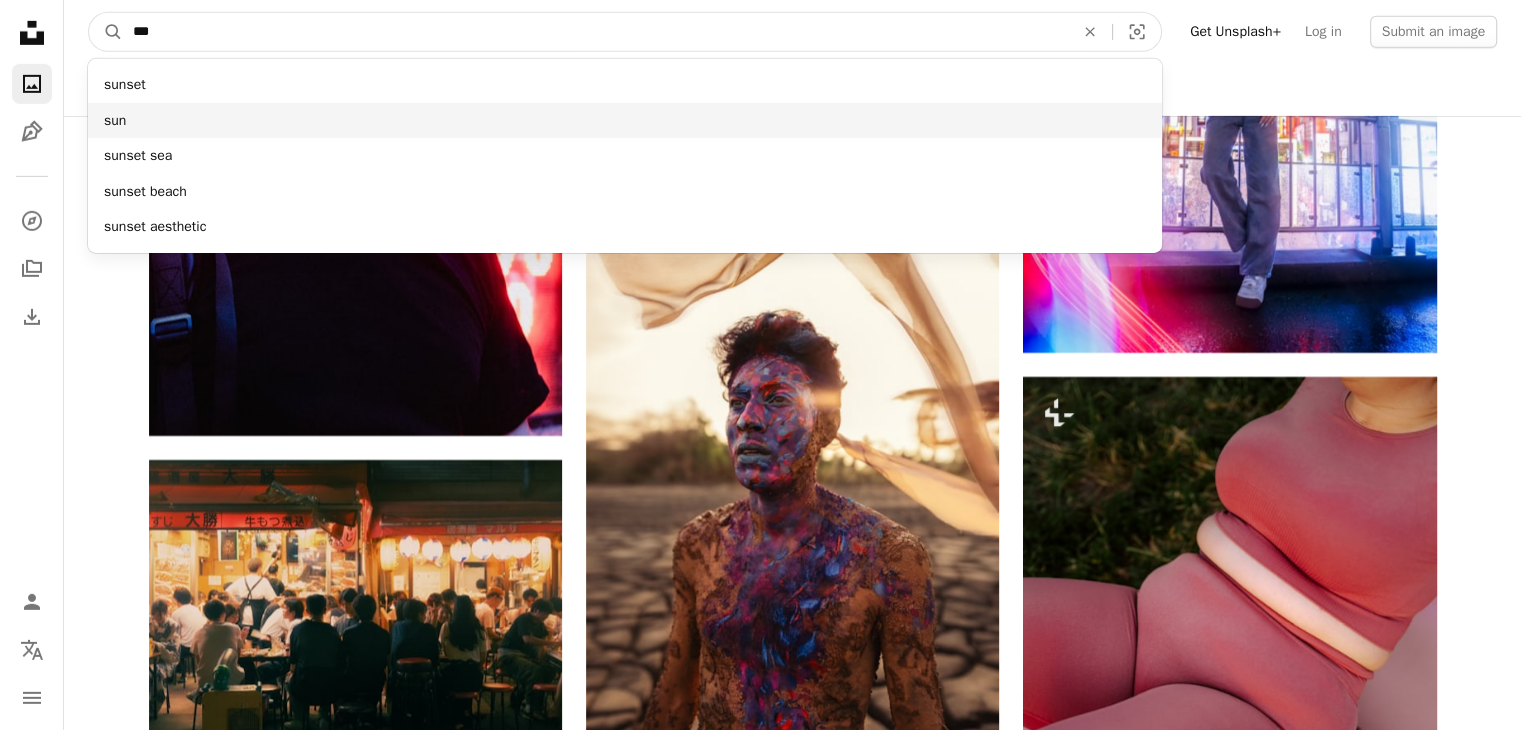 type on "***" 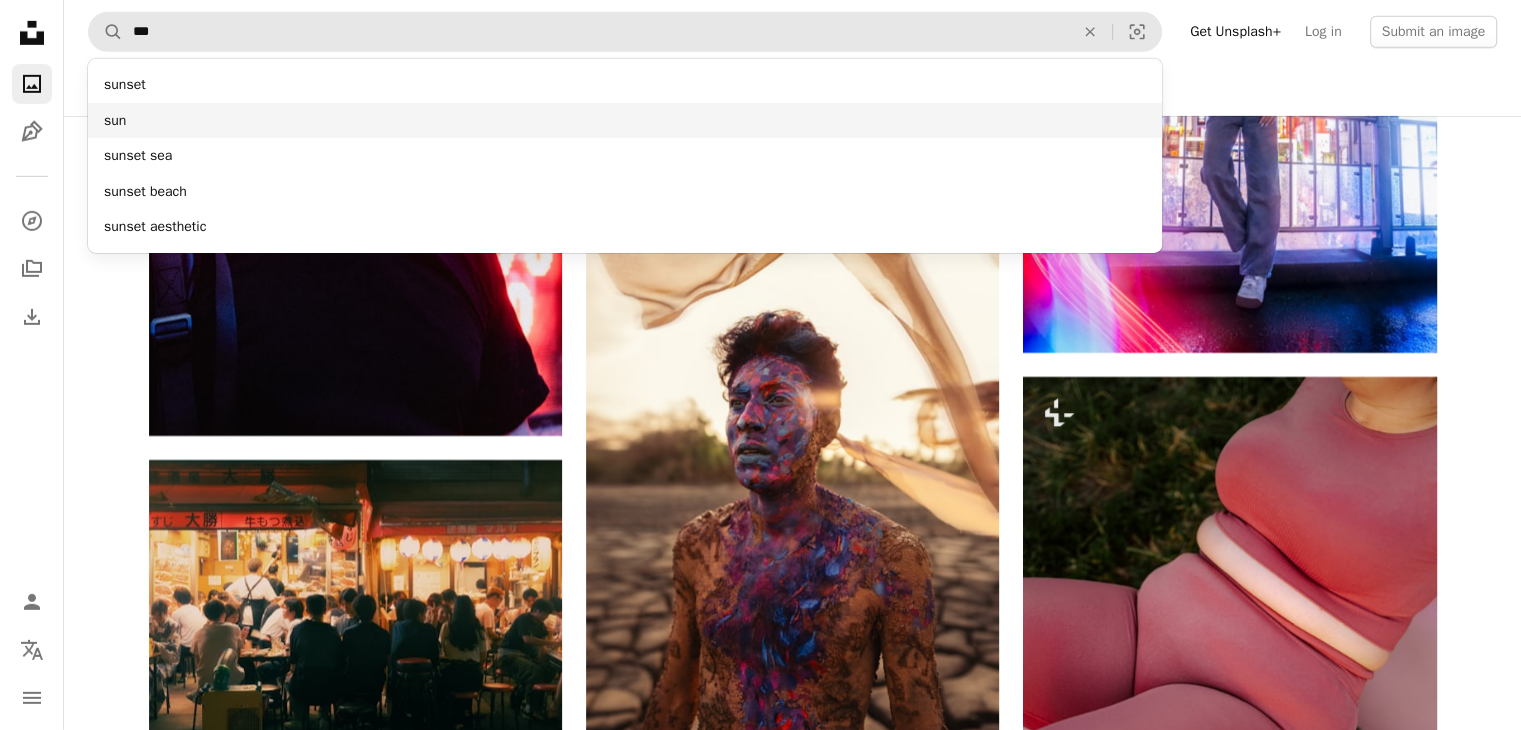 click on "sun" at bounding box center [625, 121] 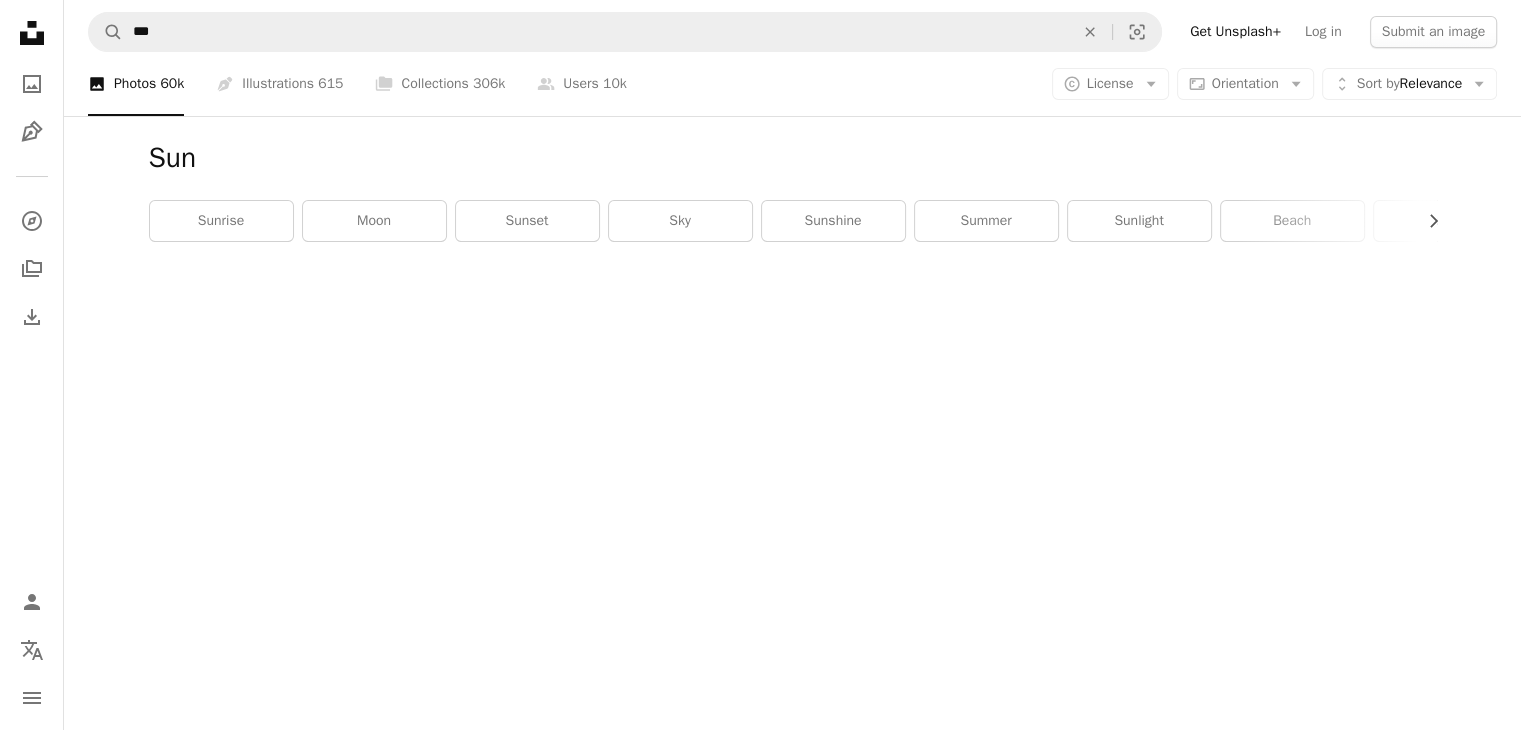 scroll, scrollTop: 0, scrollLeft: 0, axis: both 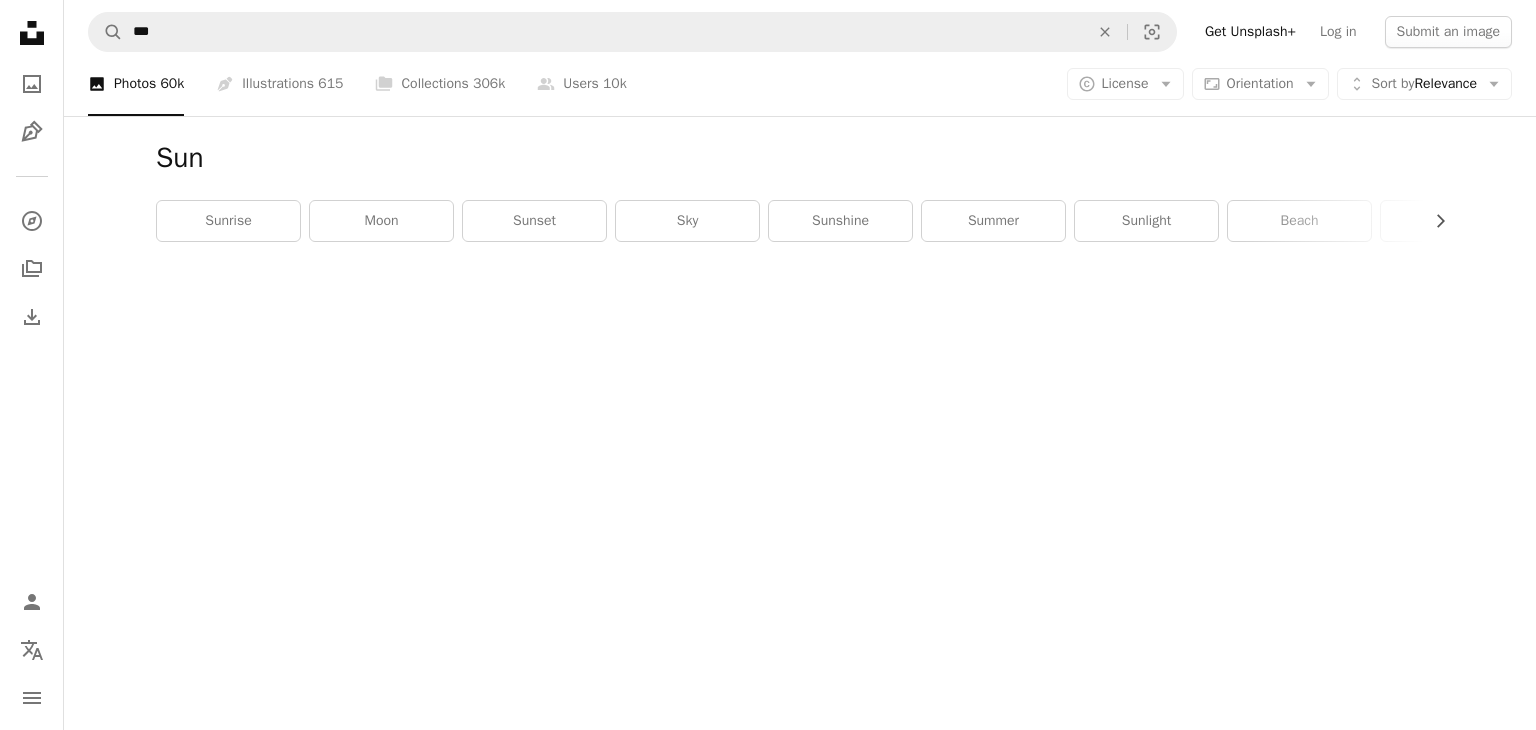 click on "A magnifying glass *** An X shape Visual search" at bounding box center [632, 32] 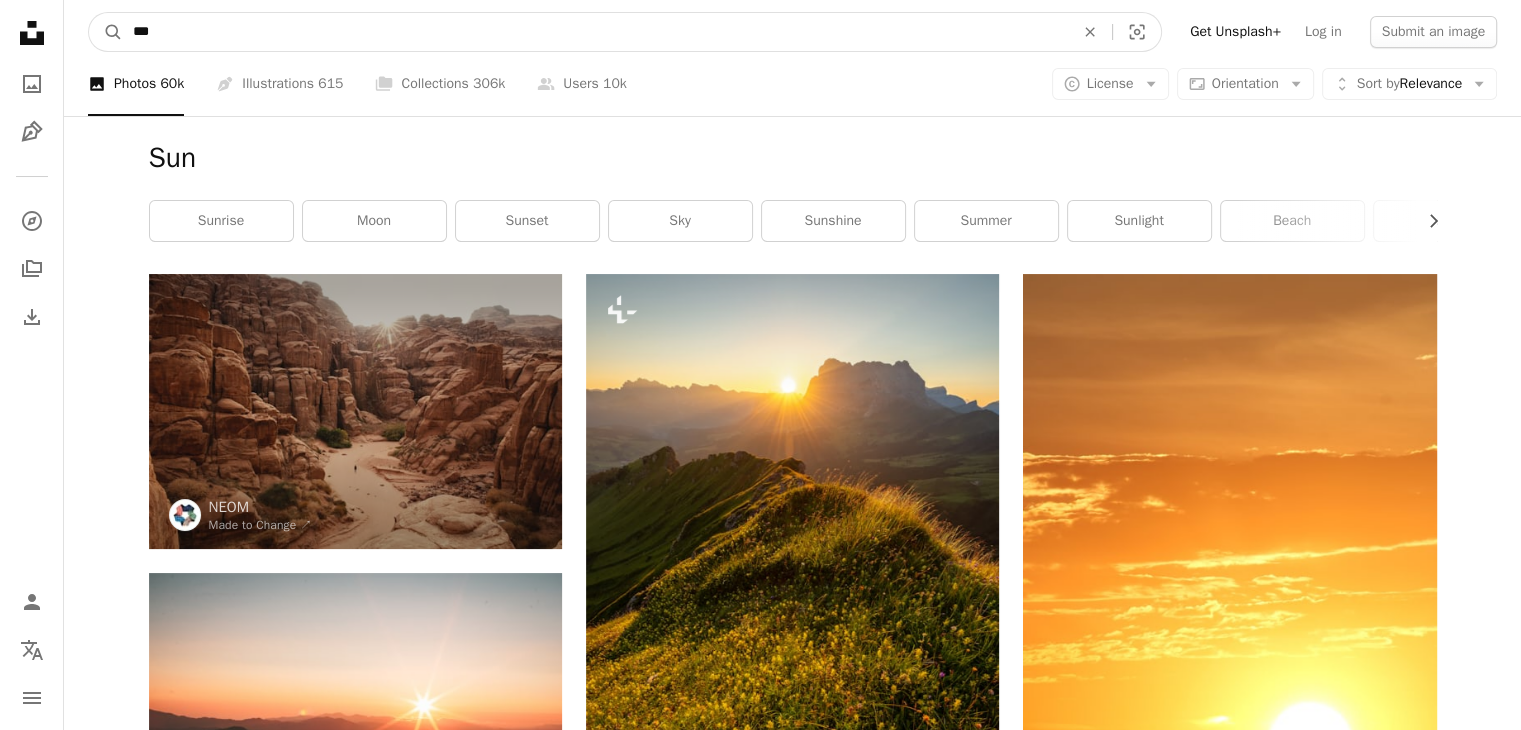 click on "***" at bounding box center [595, 32] 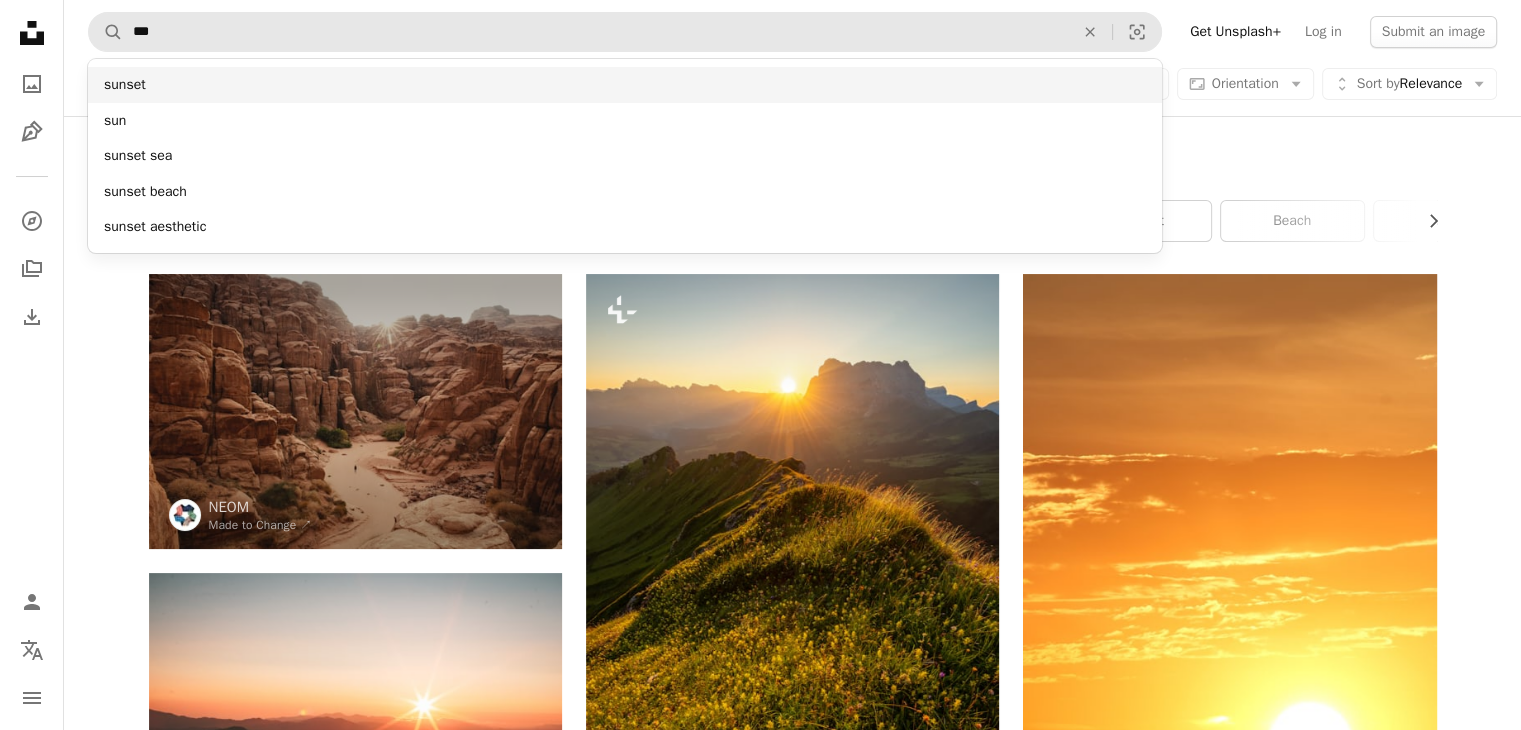 click on "sunset" at bounding box center [625, 85] 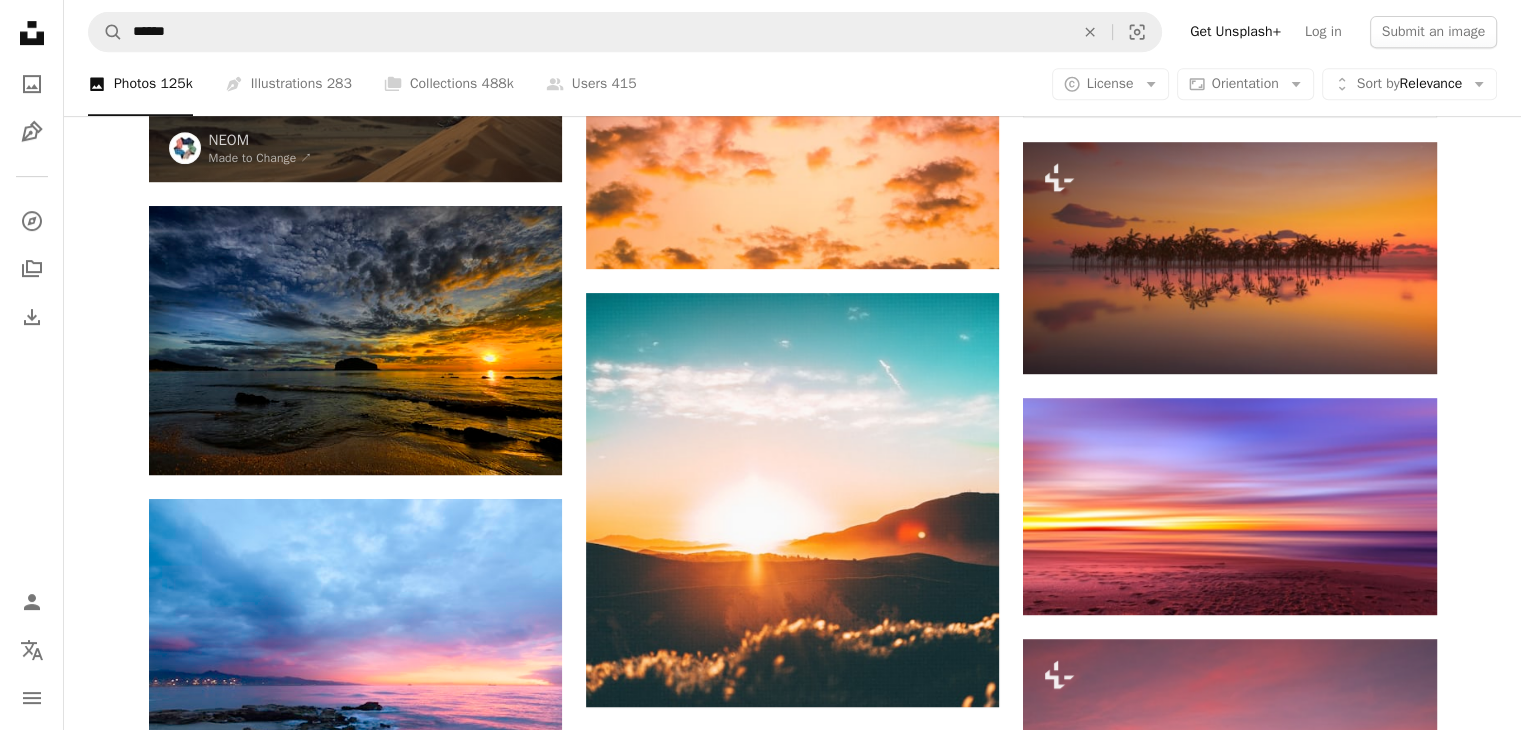 scroll, scrollTop: 0, scrollLeft: 0, axis: both 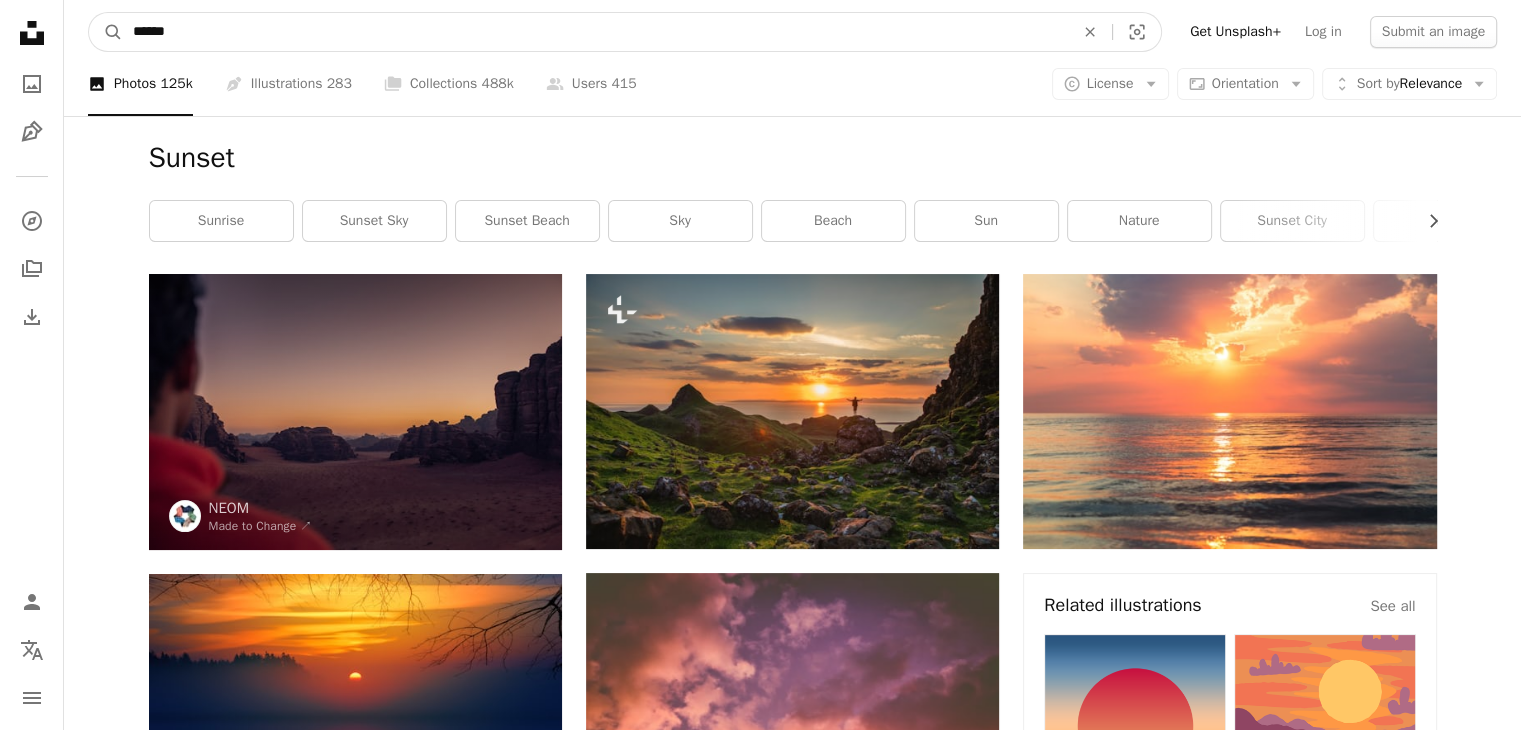 click on "******" at bounding box center [595, 32] 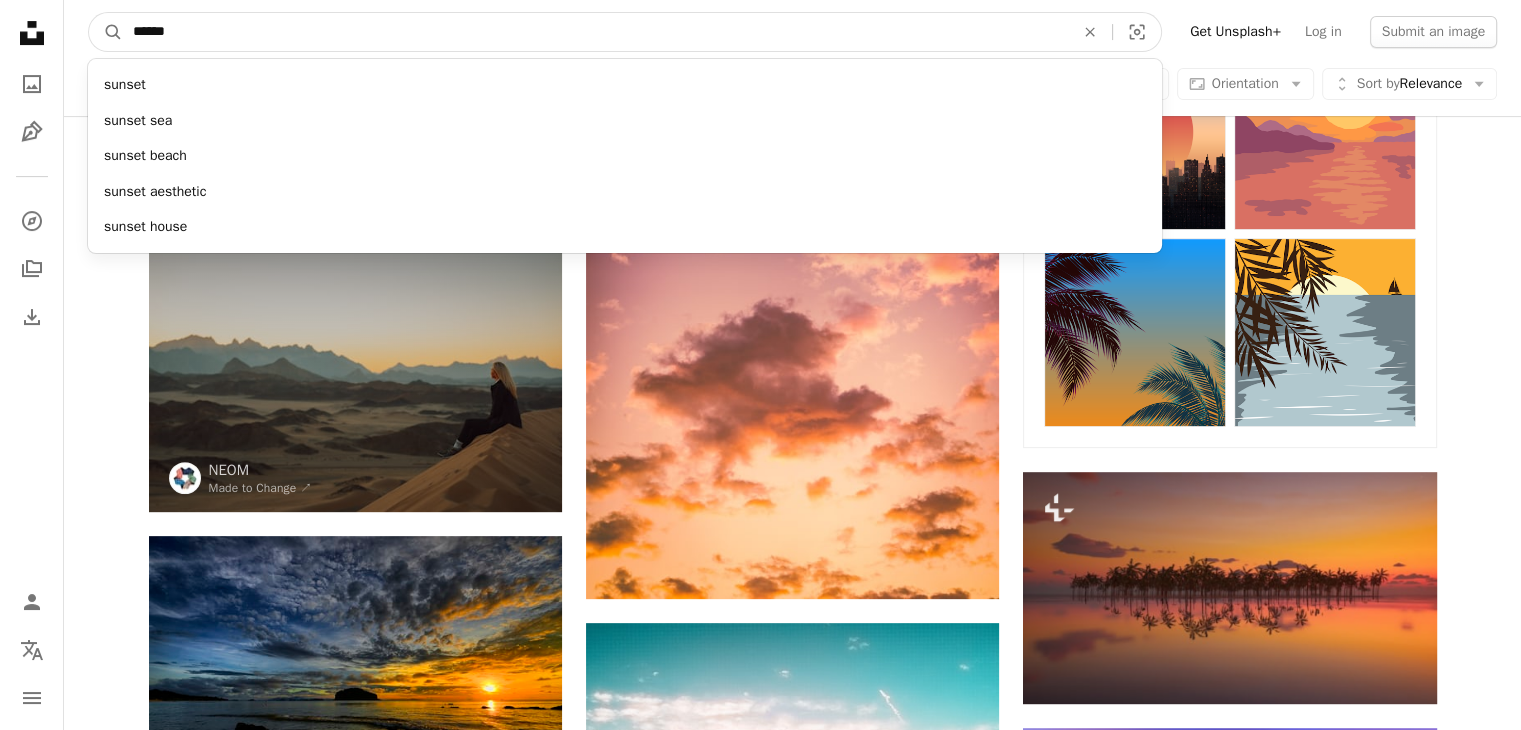 scroll, scrollTop: 0, scrollLeft: 0, axis: both 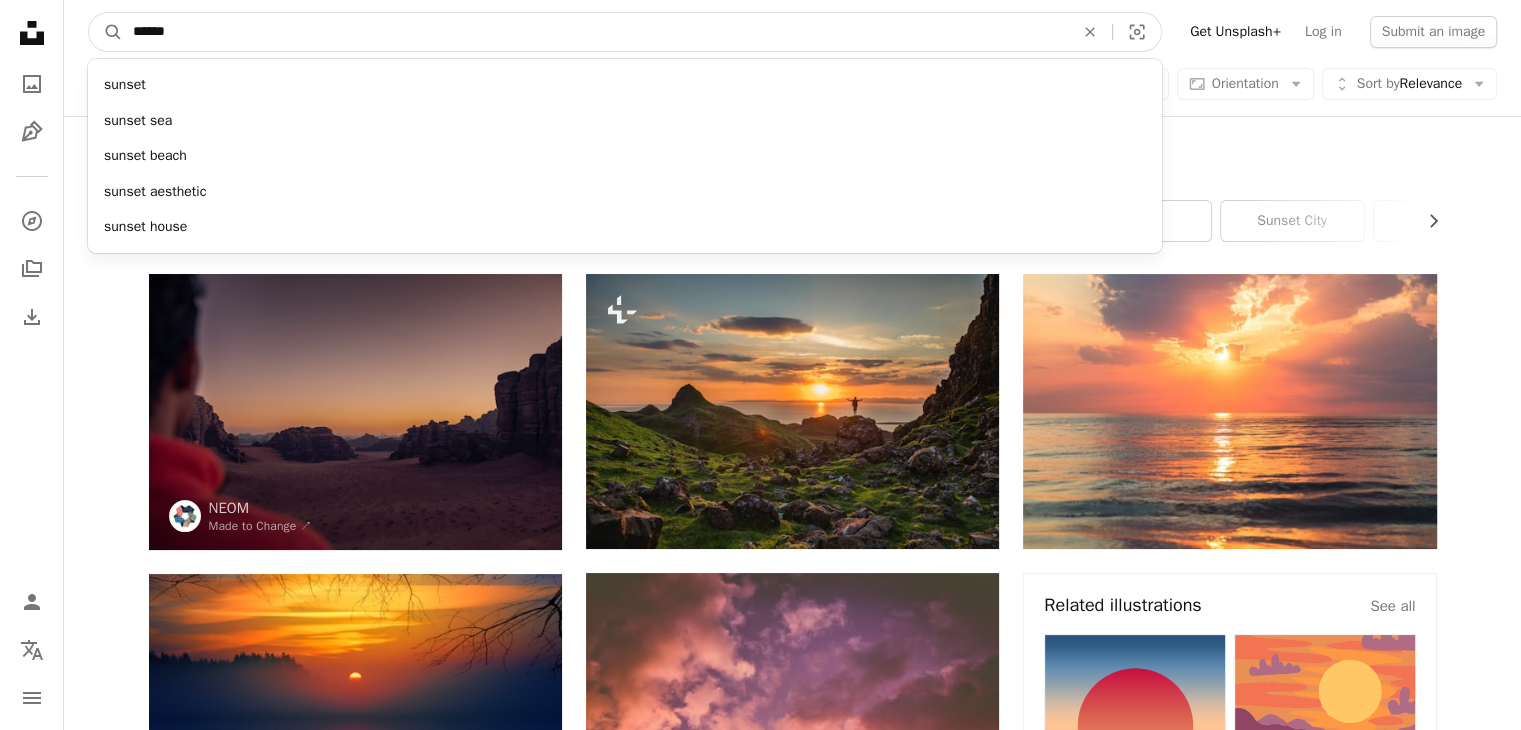 click on "******" at bounding box center [595, 32] 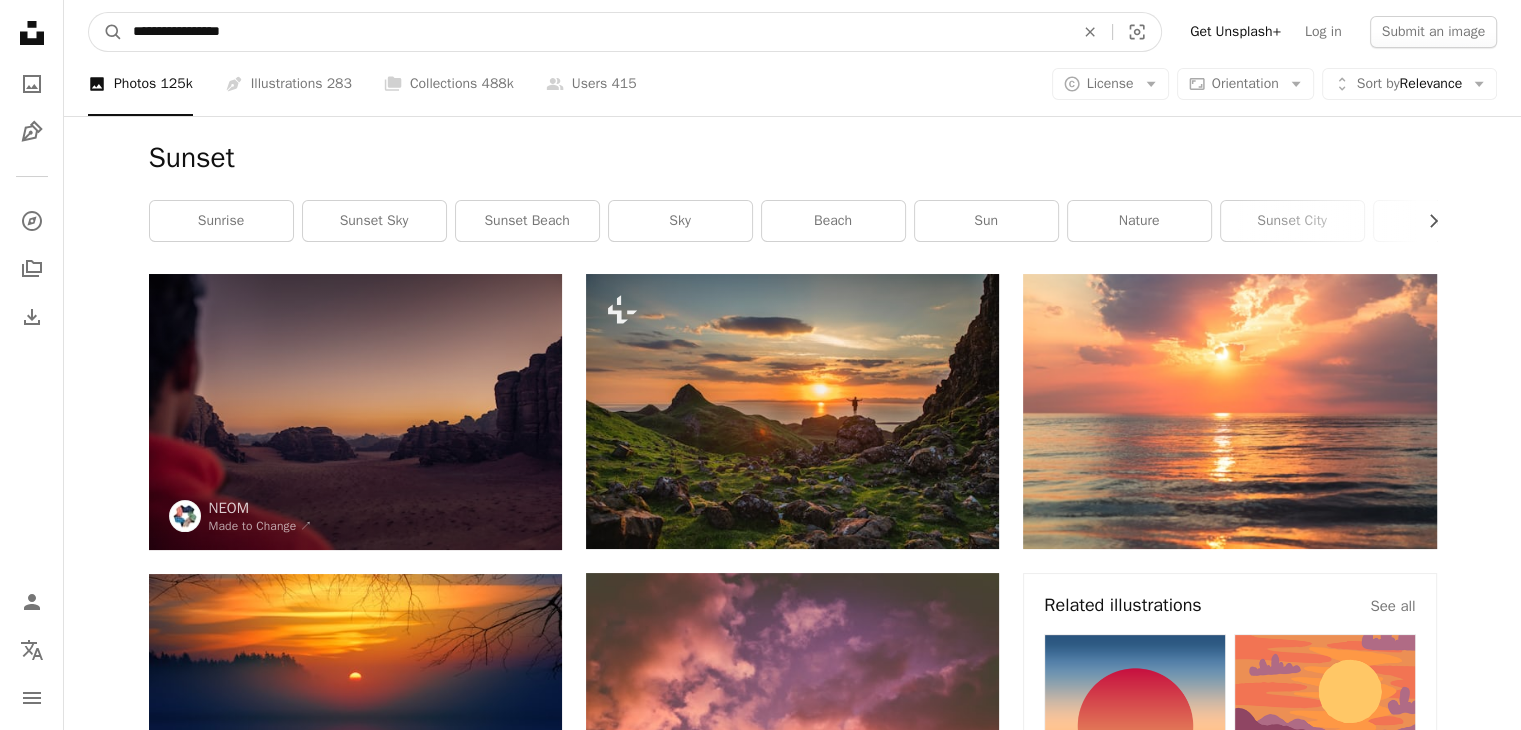 type on "**********" 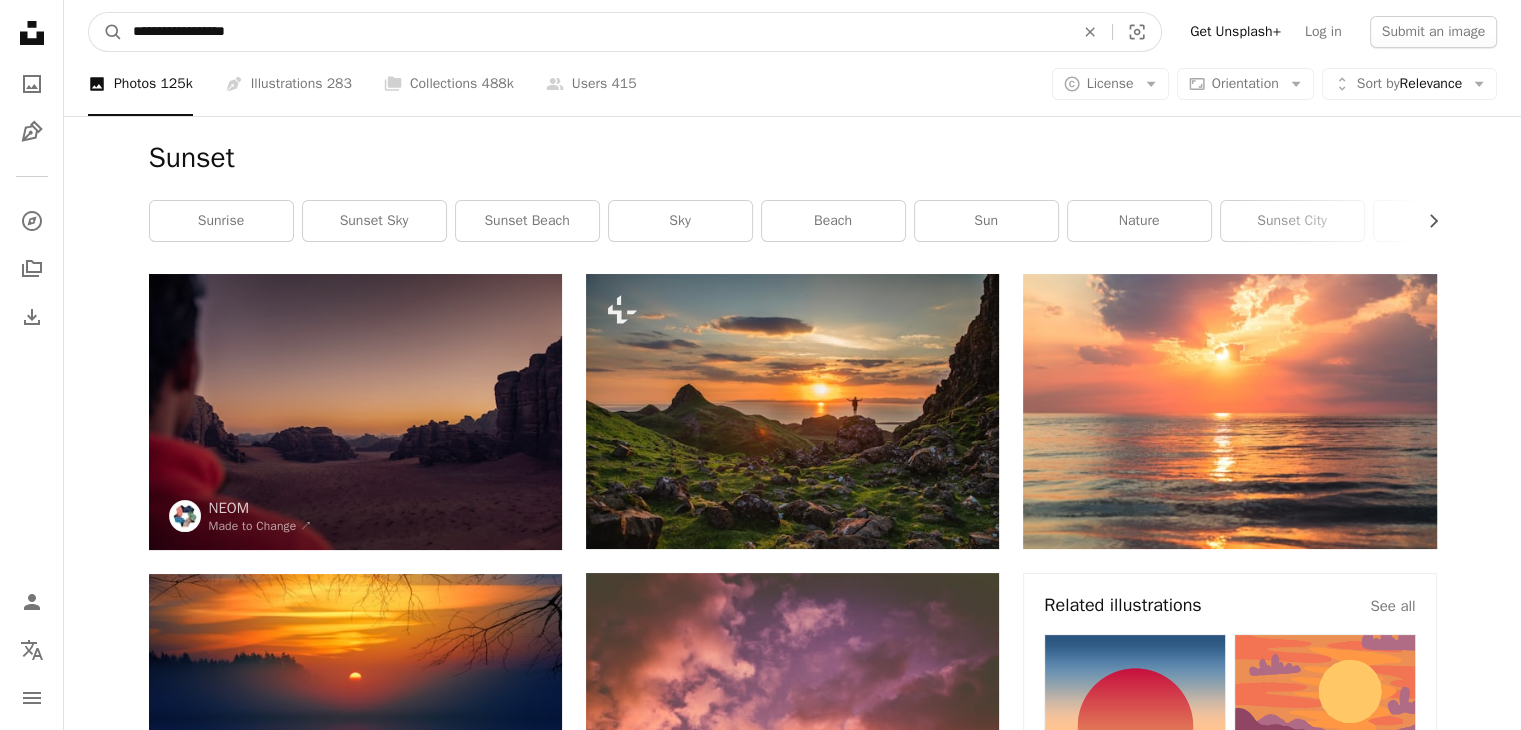 click on "A magnifying glass" at bounding box center (106, 32) 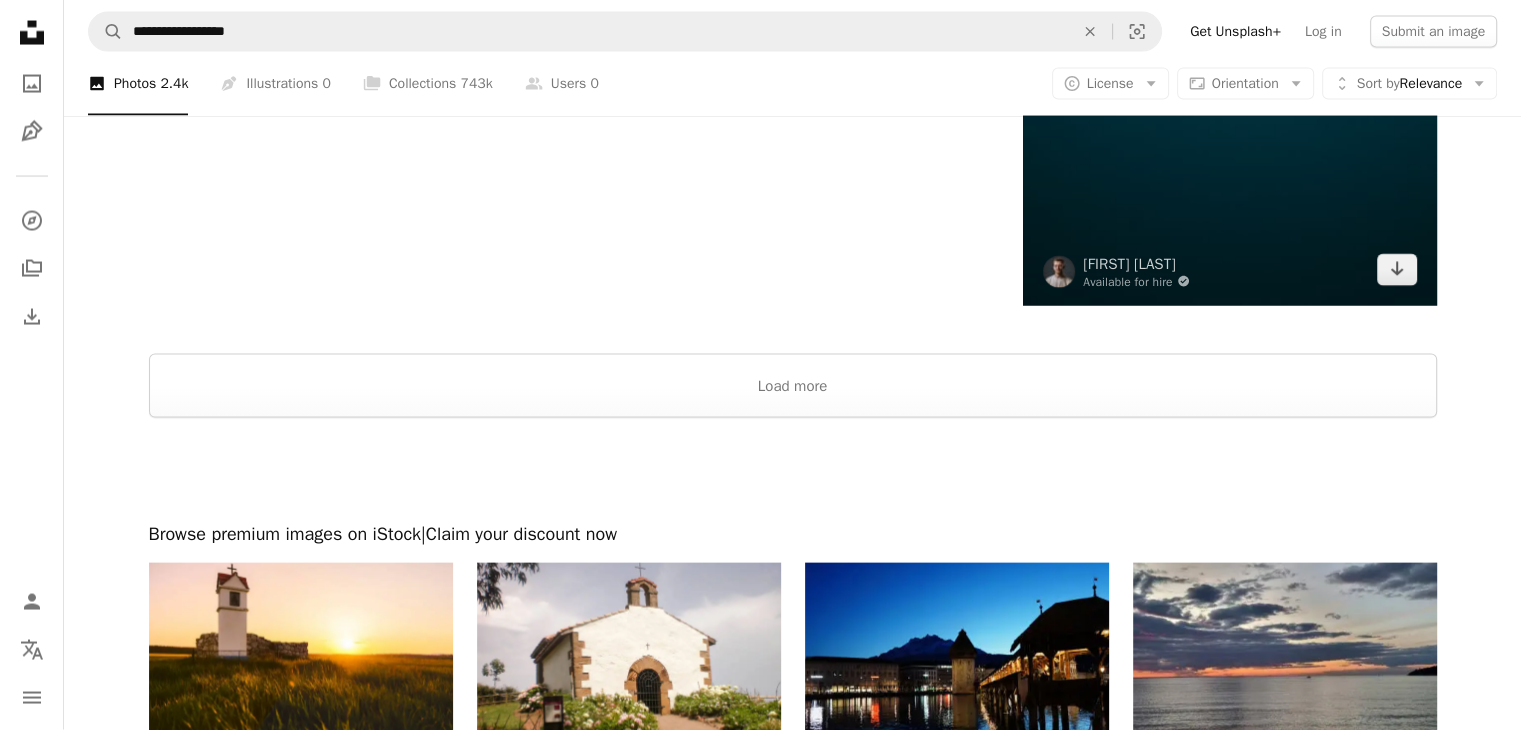 scroll, scrollTop: 4592, scrollLeft: 0, axis: vertical 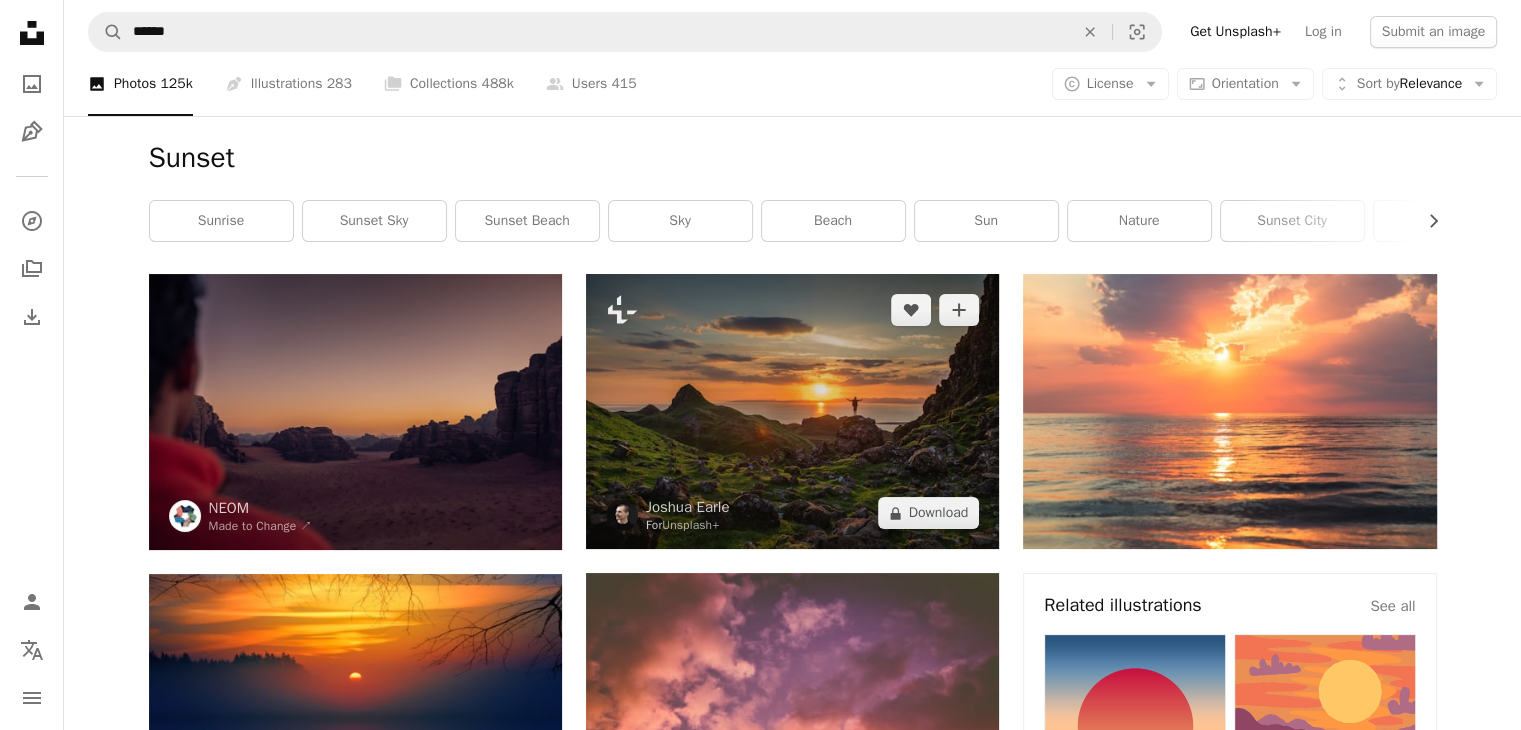 click at bounding box center (792, 411) 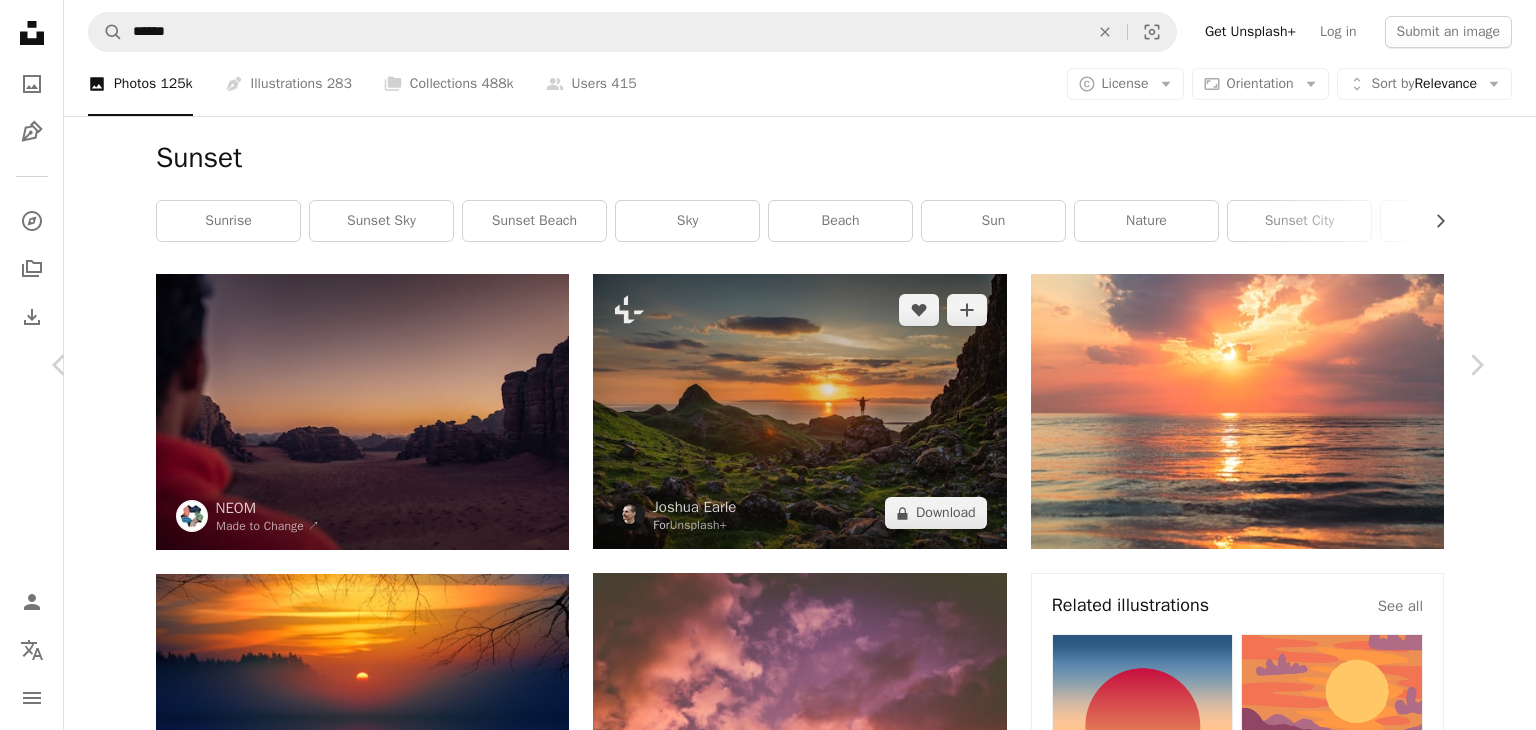 click on "An X shape Chevron left Chevron right" at bounding box center [768, 6559] 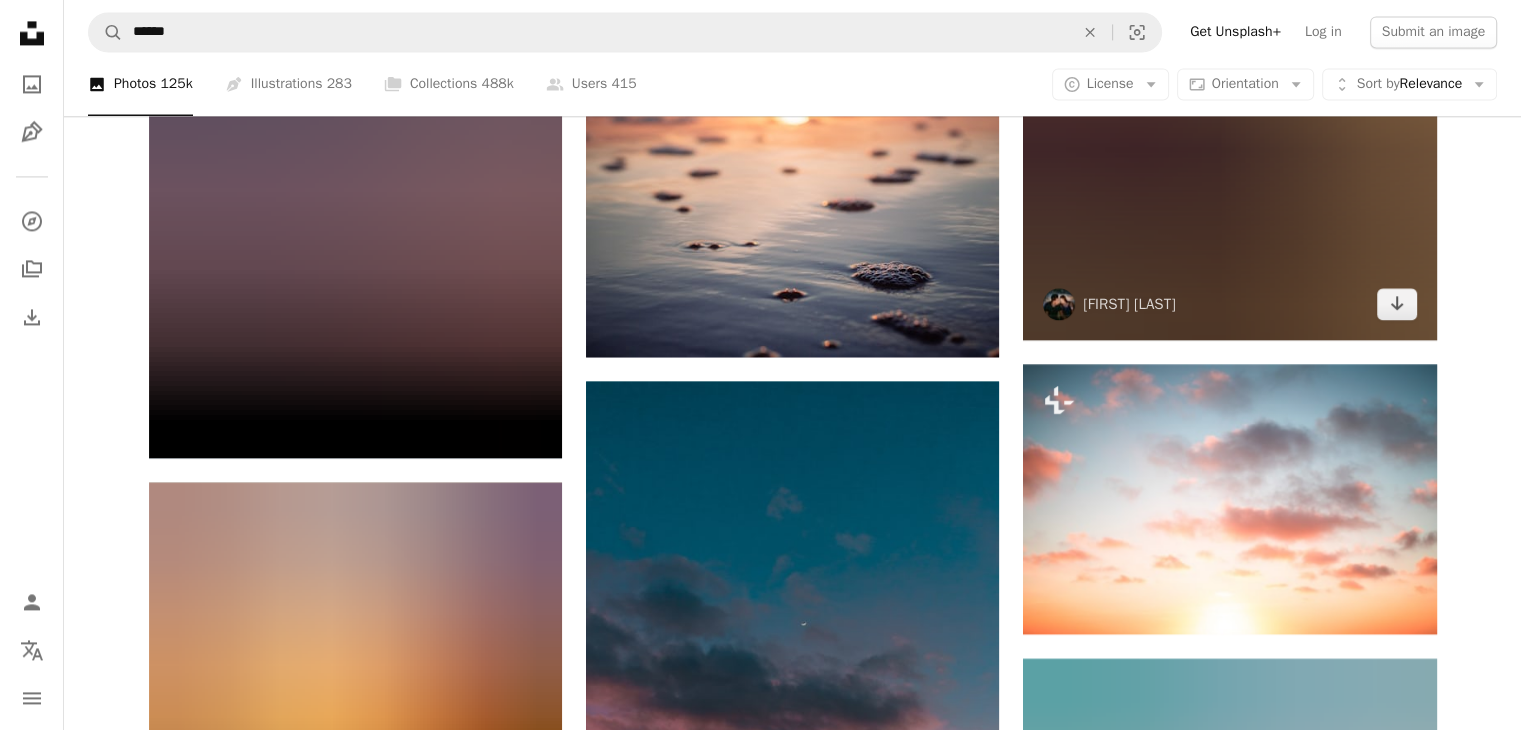 scroll, scrollTop: 3100, scrollLeft: 0, axis: vertical 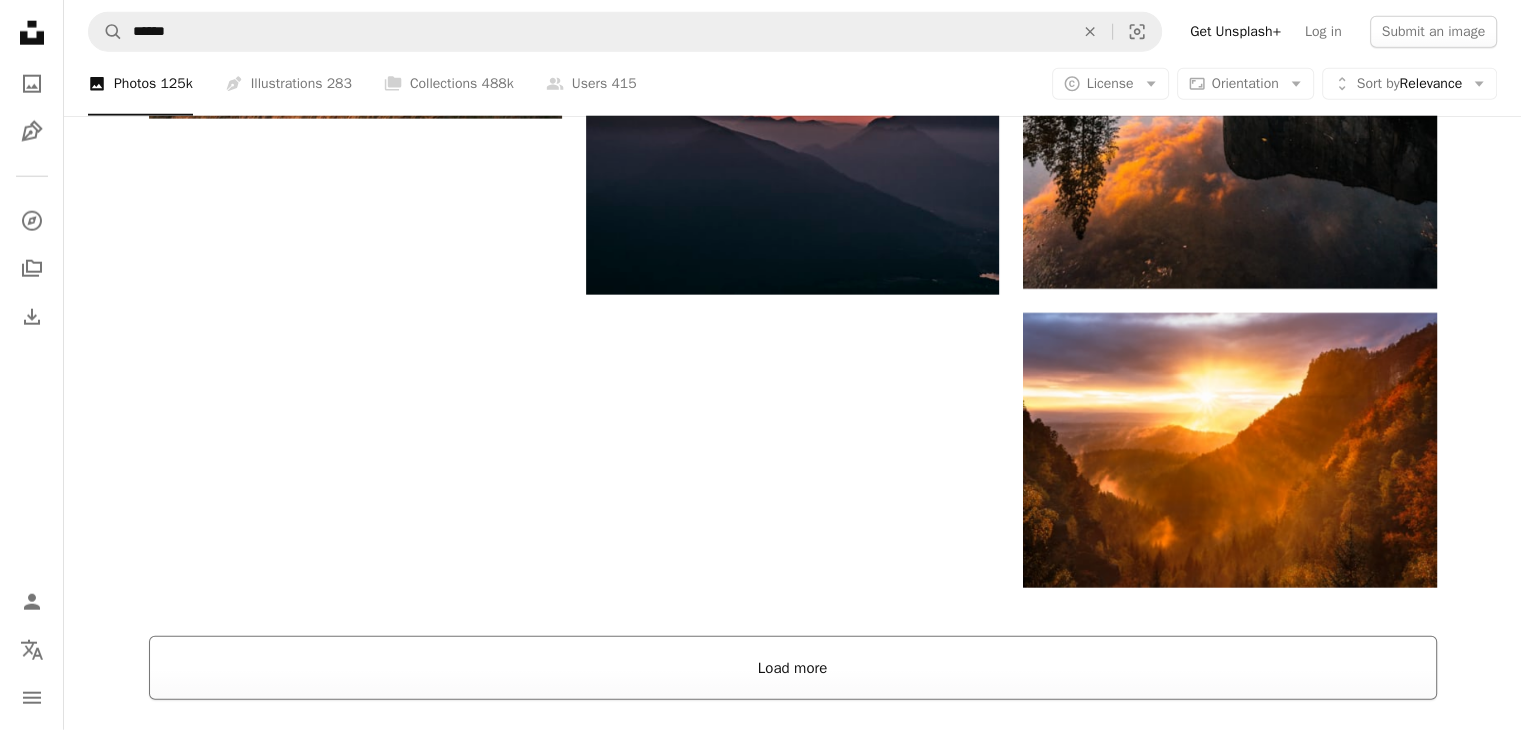 click on "Load more" at bounding box center [793, 668] 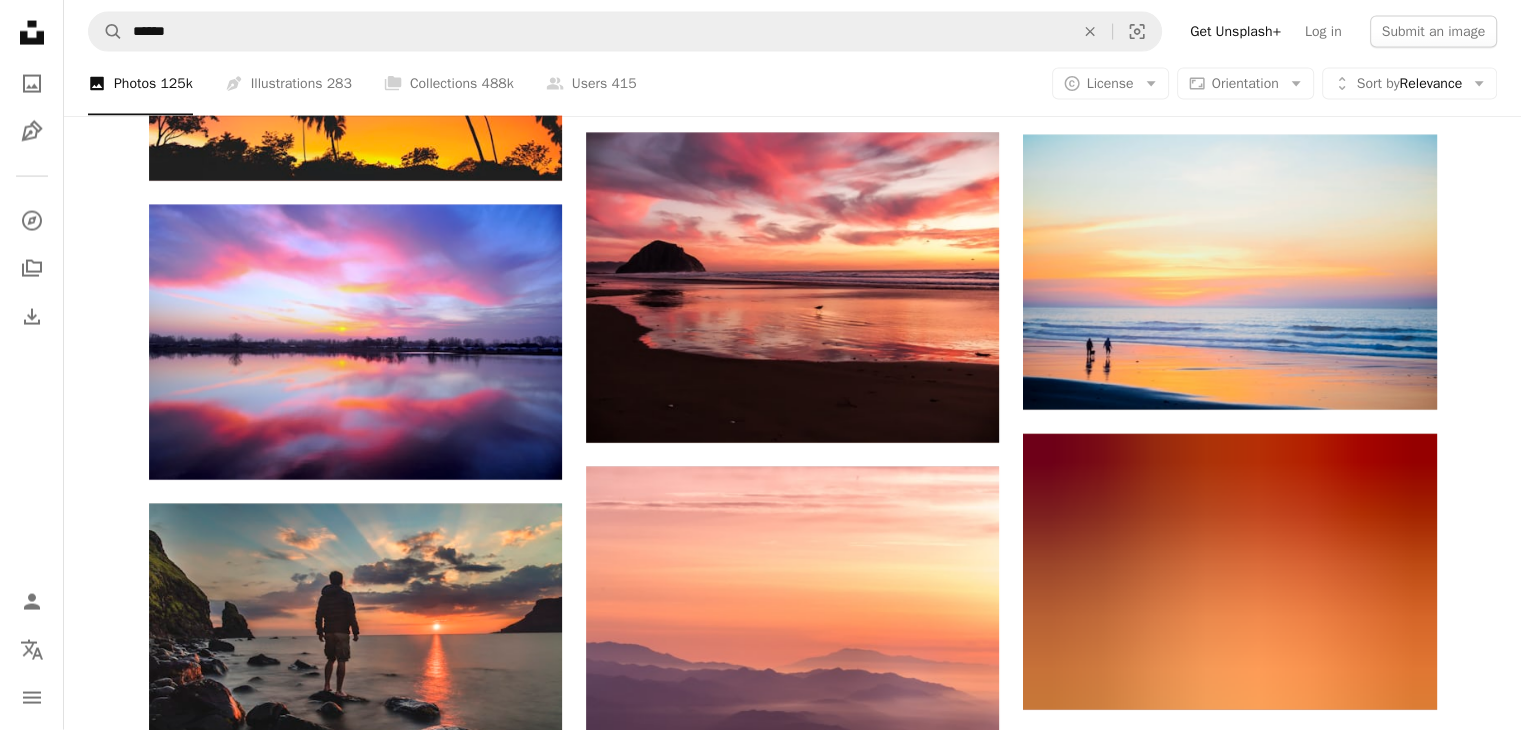 scroll, scrollTop: 11964, scrollLeft: 0, axis: vertical 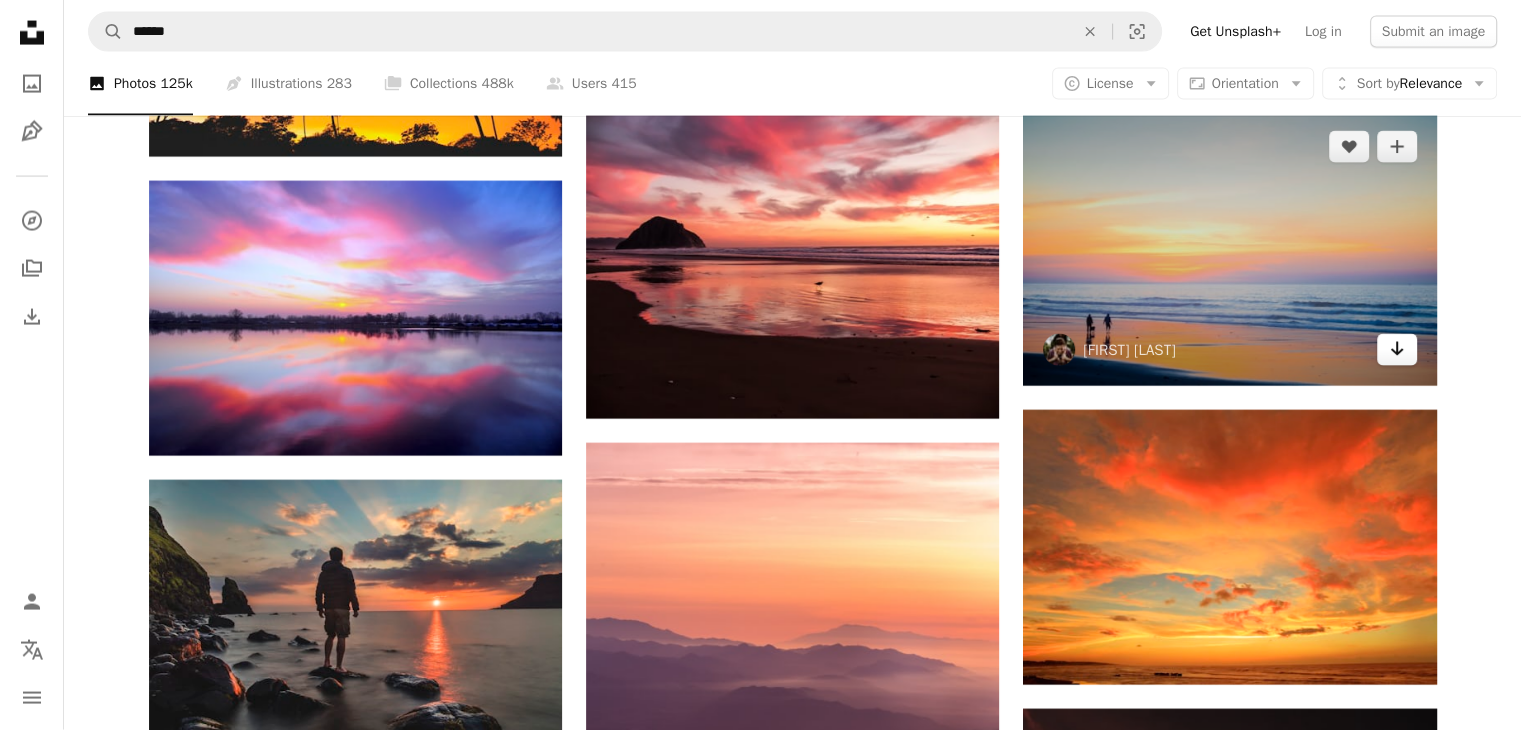 click on "Arrow pointing down" 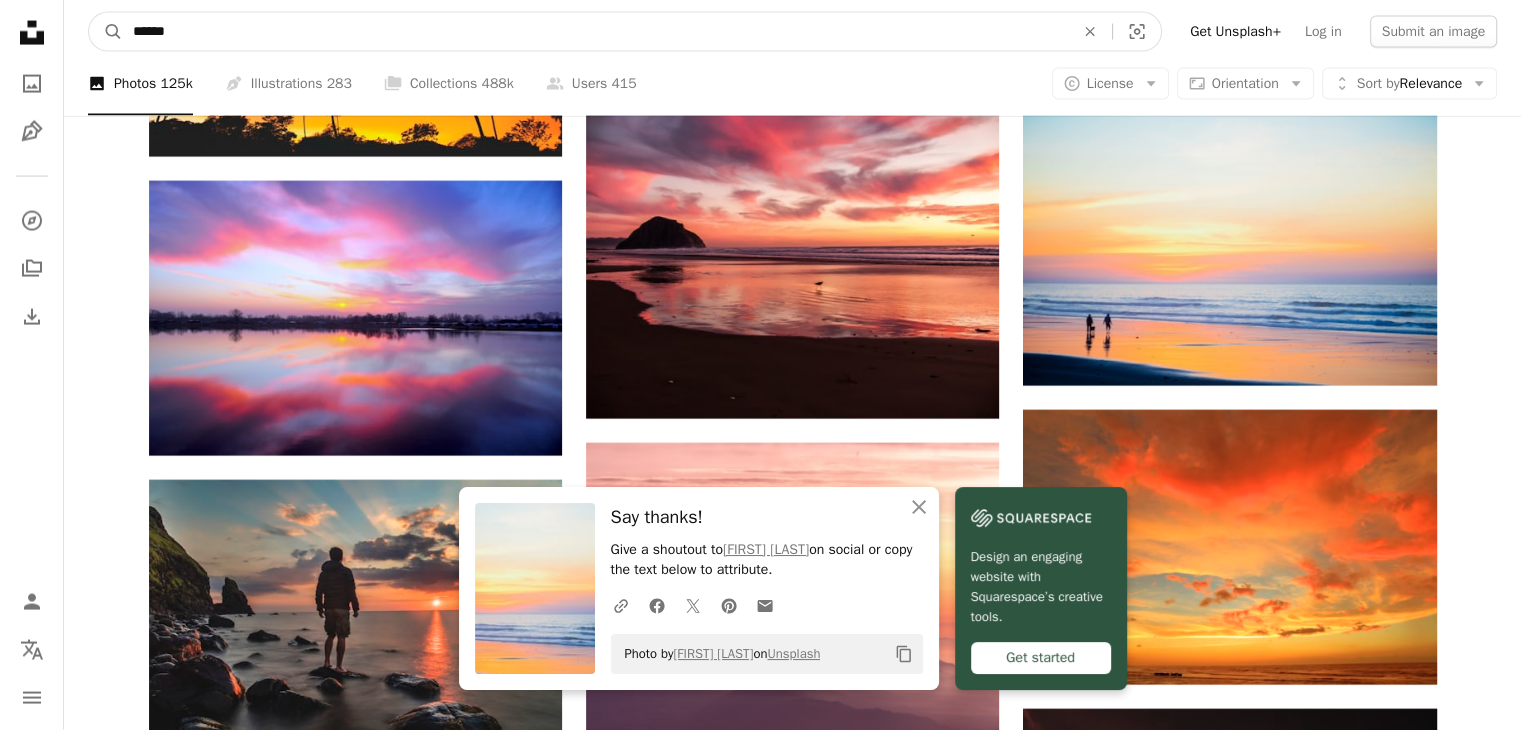 click on "******" at bounding box center [595, 32] 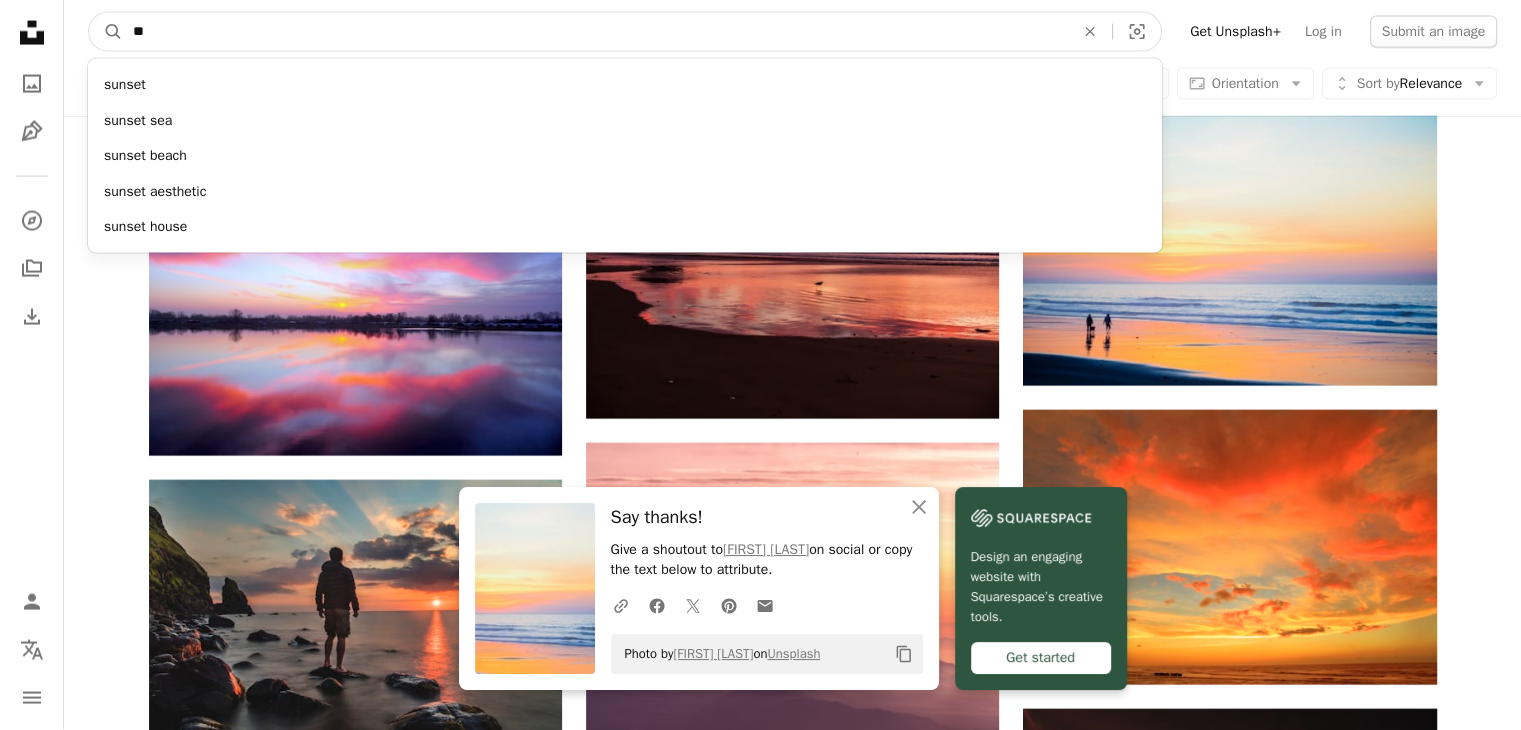 type on "*" 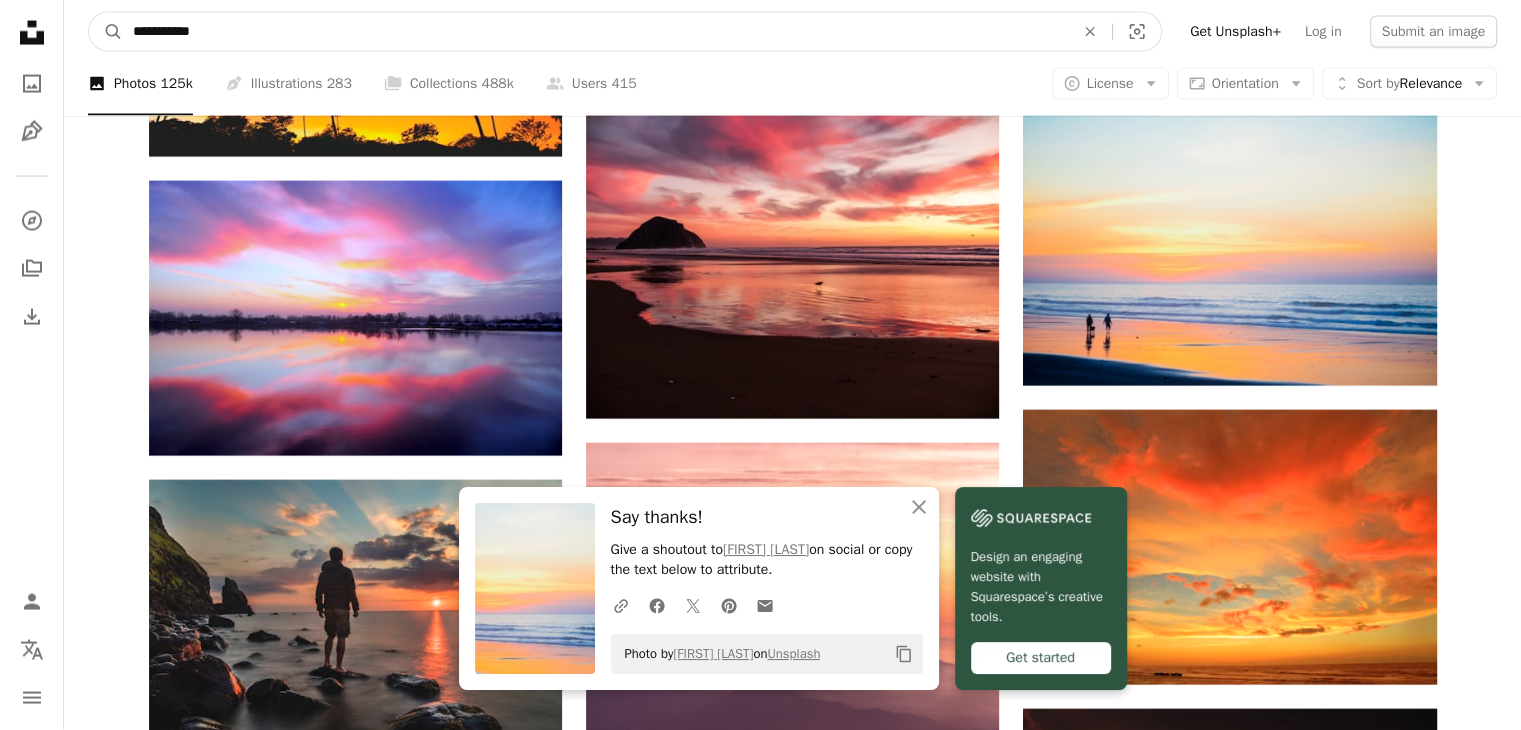 type on "**********" 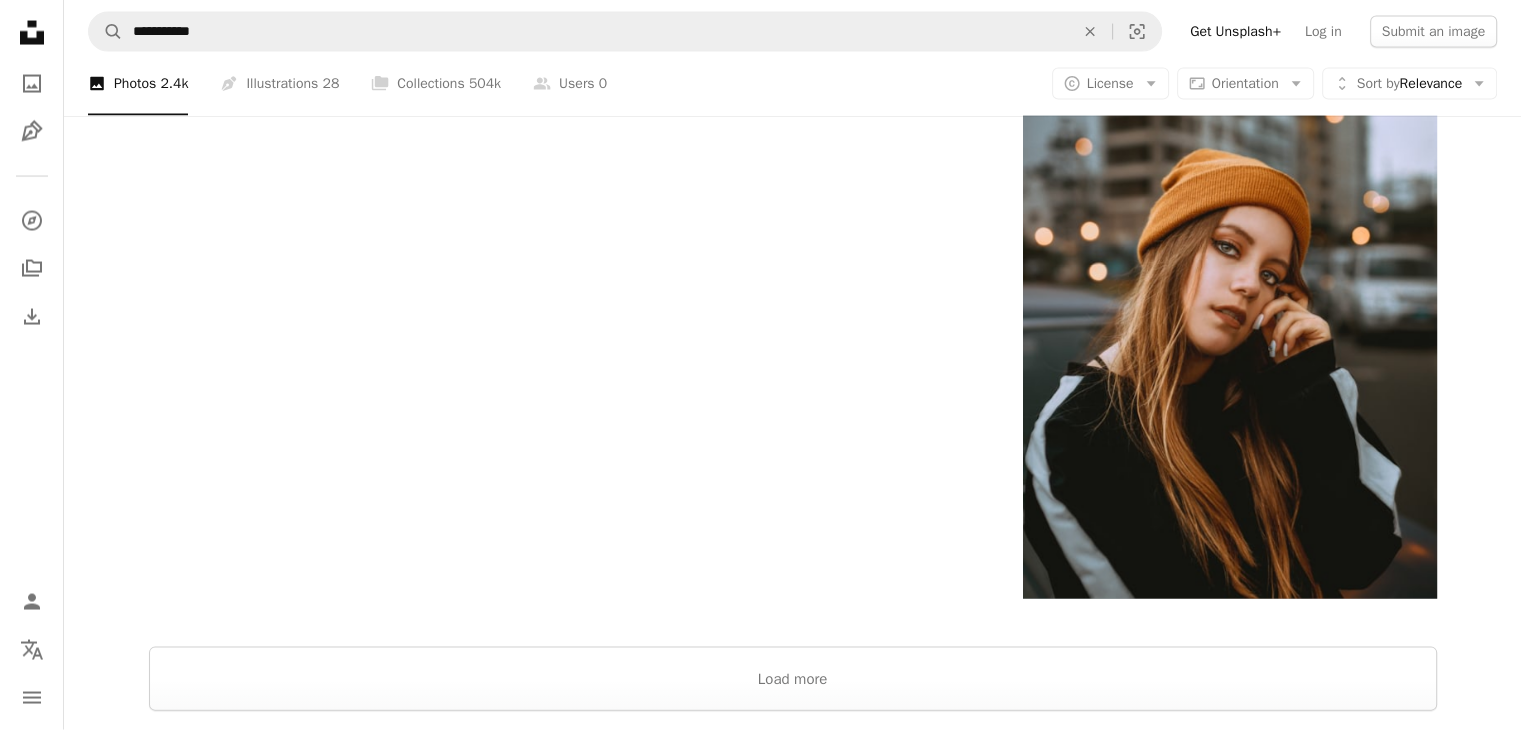 scroll, scrollTop: 4100, scrollLeft: 0, axis: vertical 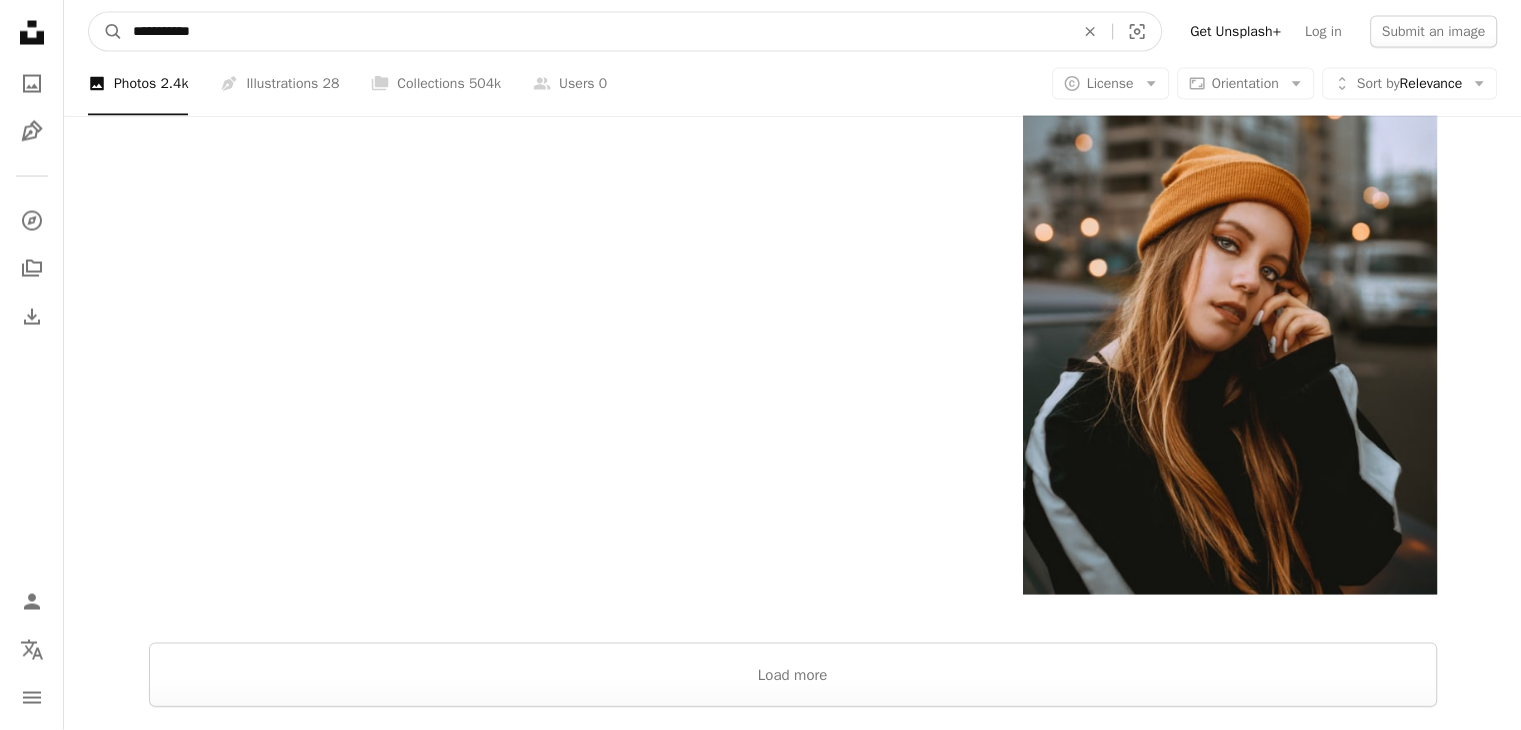 click on "**********" at bounding box center (595, 32) 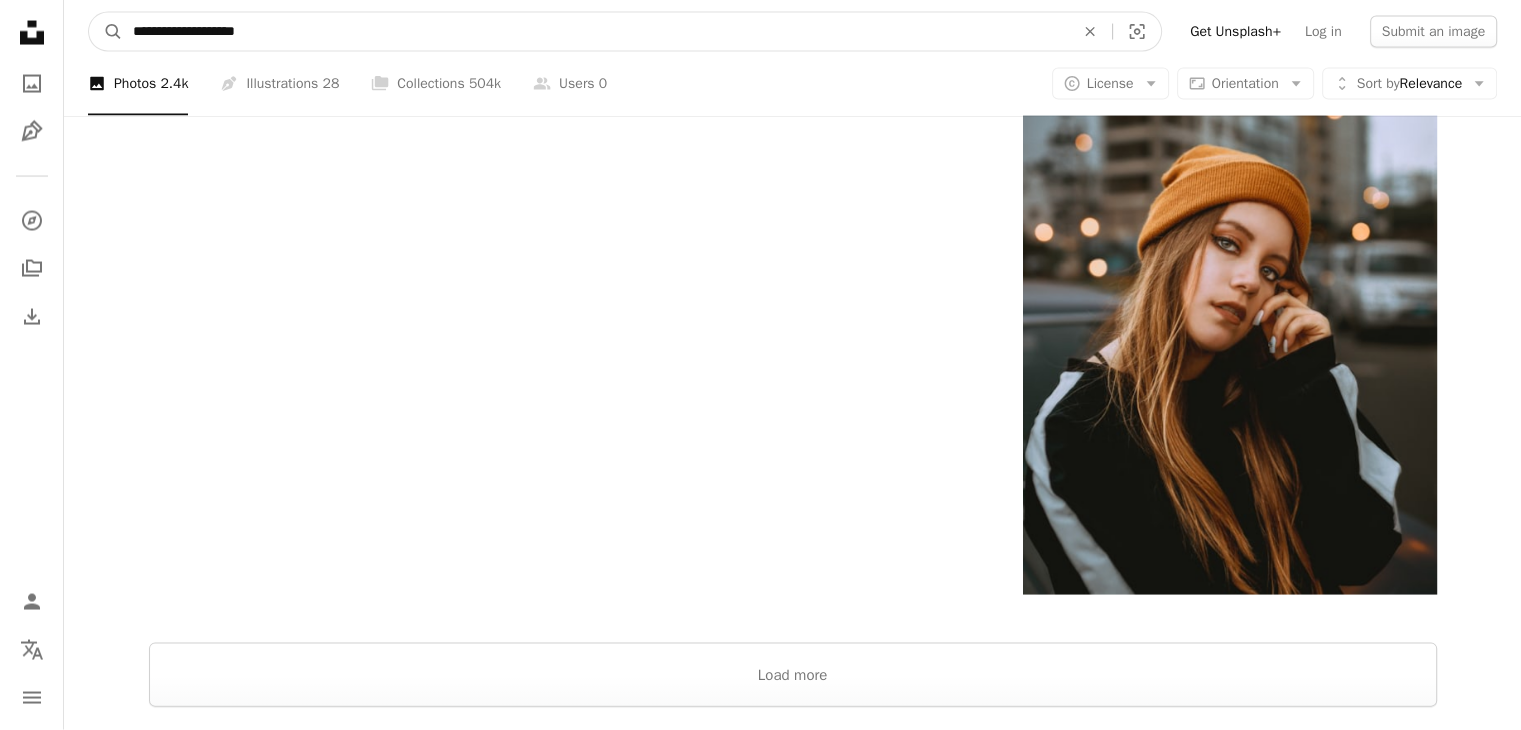 type on "**********" 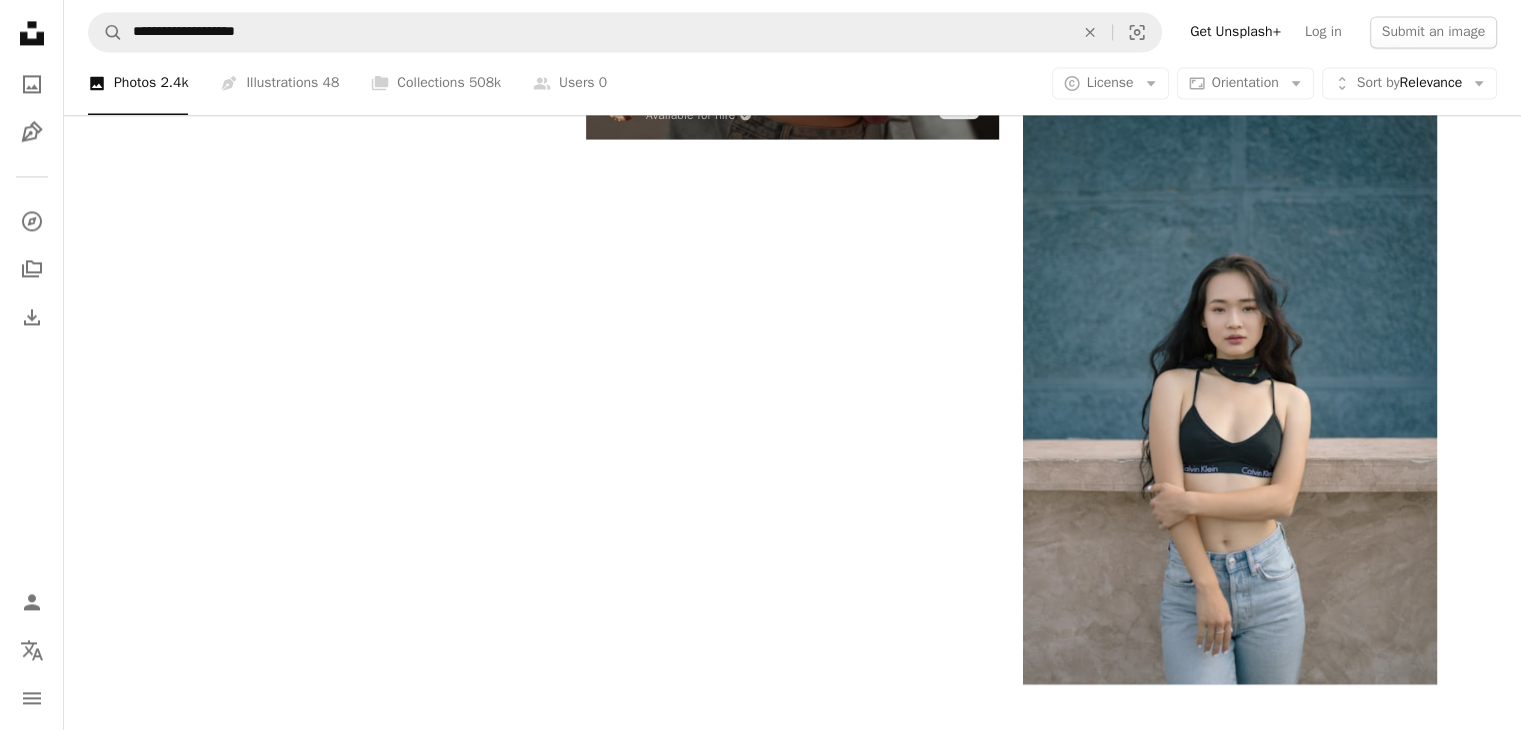 scroll, scrollTop: 3499, scrollLeft: 0, axis: vertical 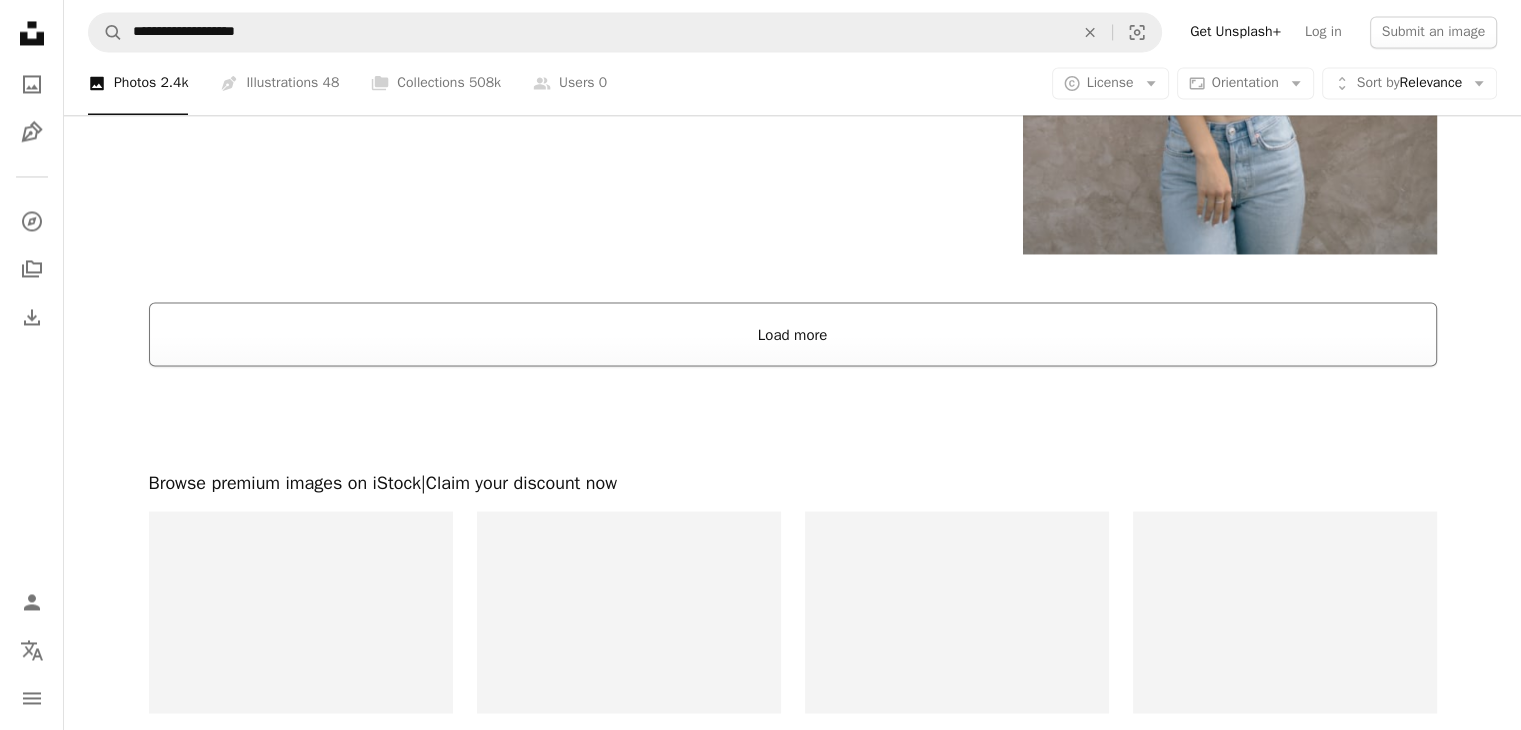 click on "Load more" at bounding box center [793, 334] 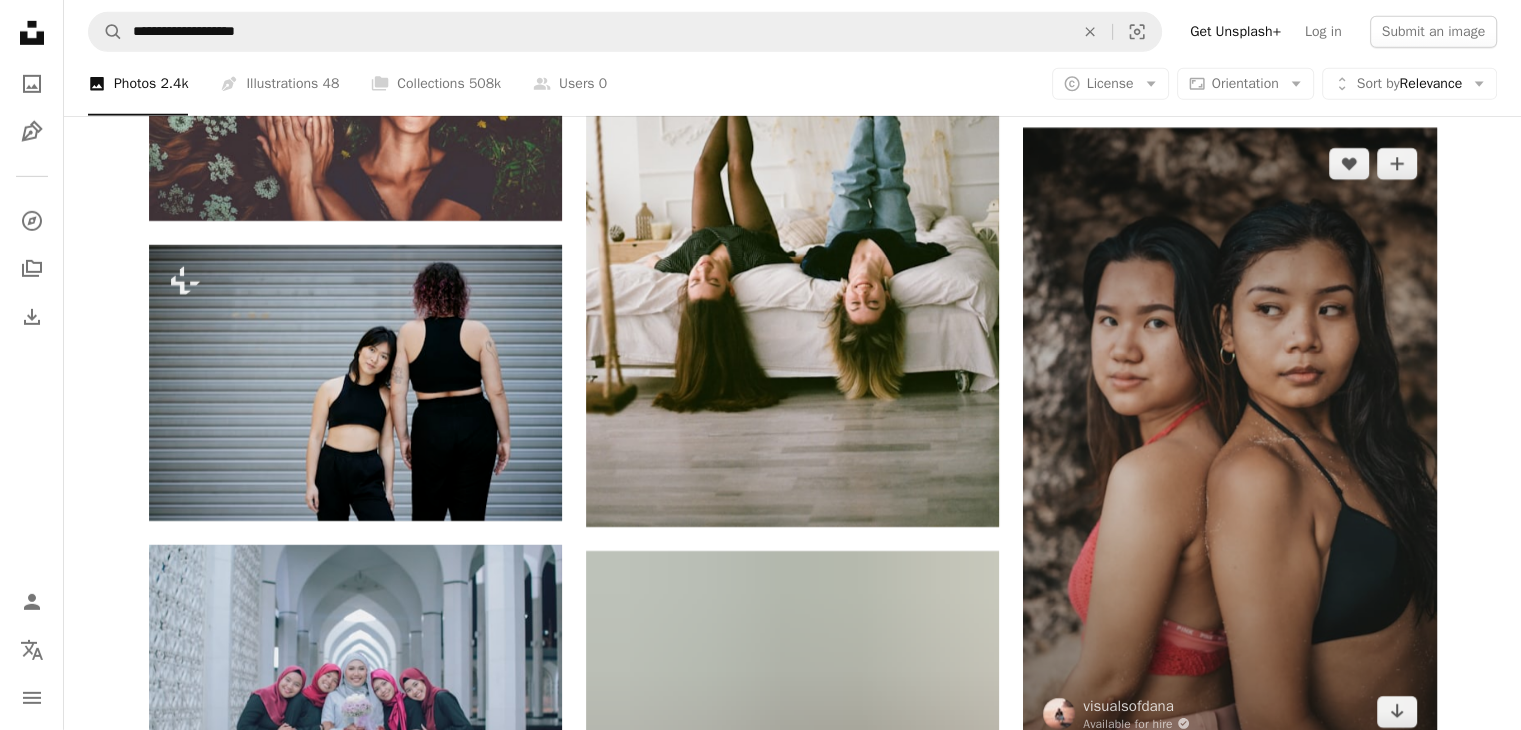 scroll, scrollTop: 6399, scrollLeft: 0, axis: vertical 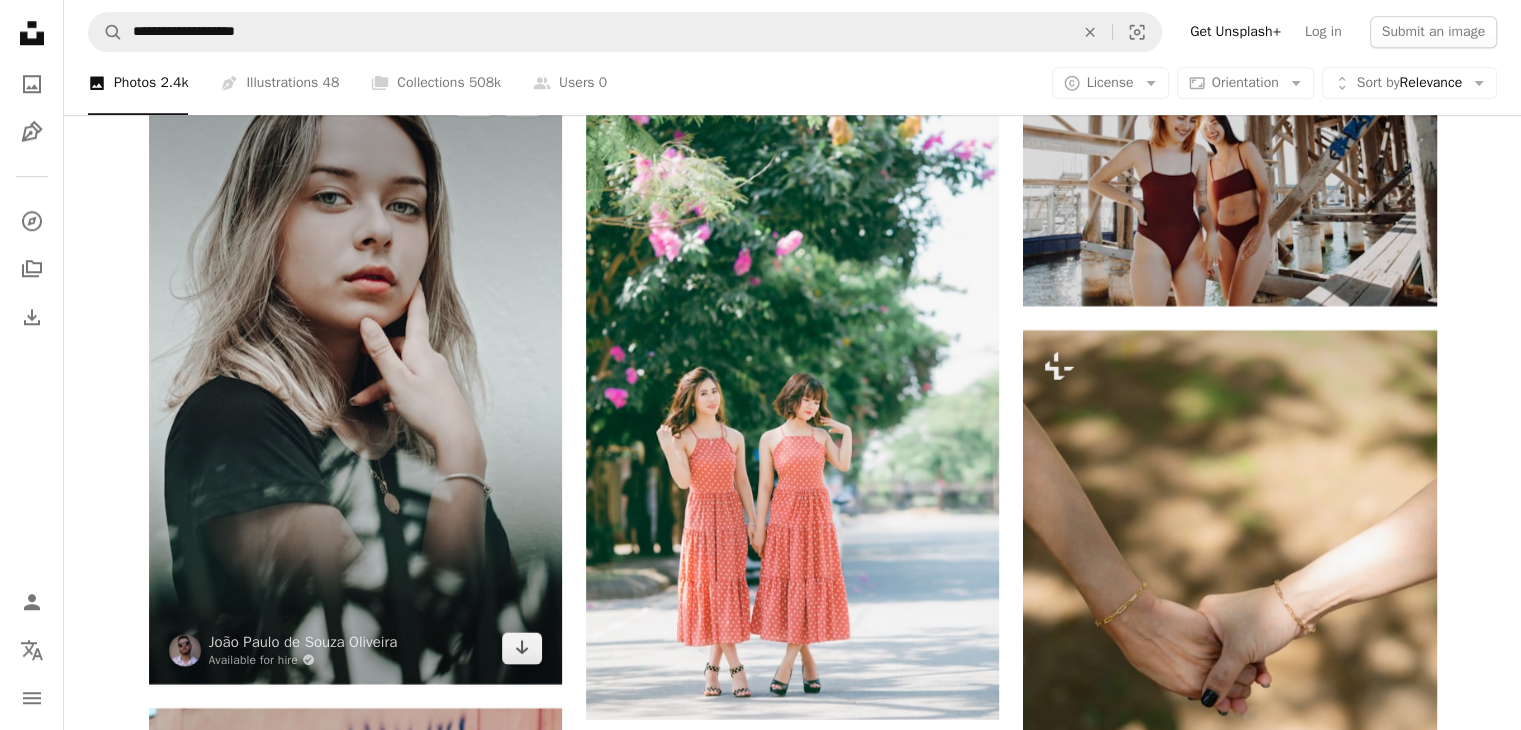 click at bounding box center [355, 374] 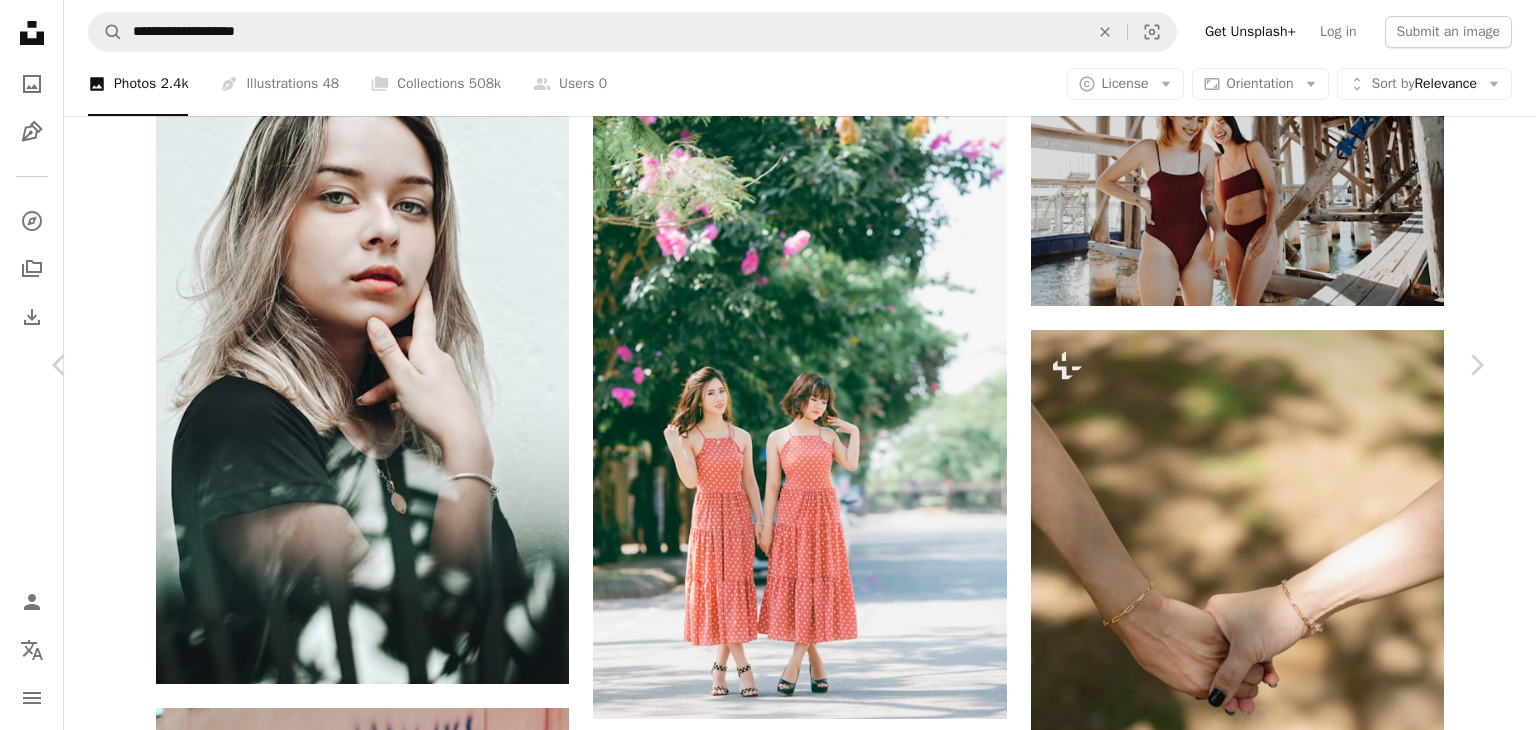 click on "Download free" at bounding box center [1287, 6543] 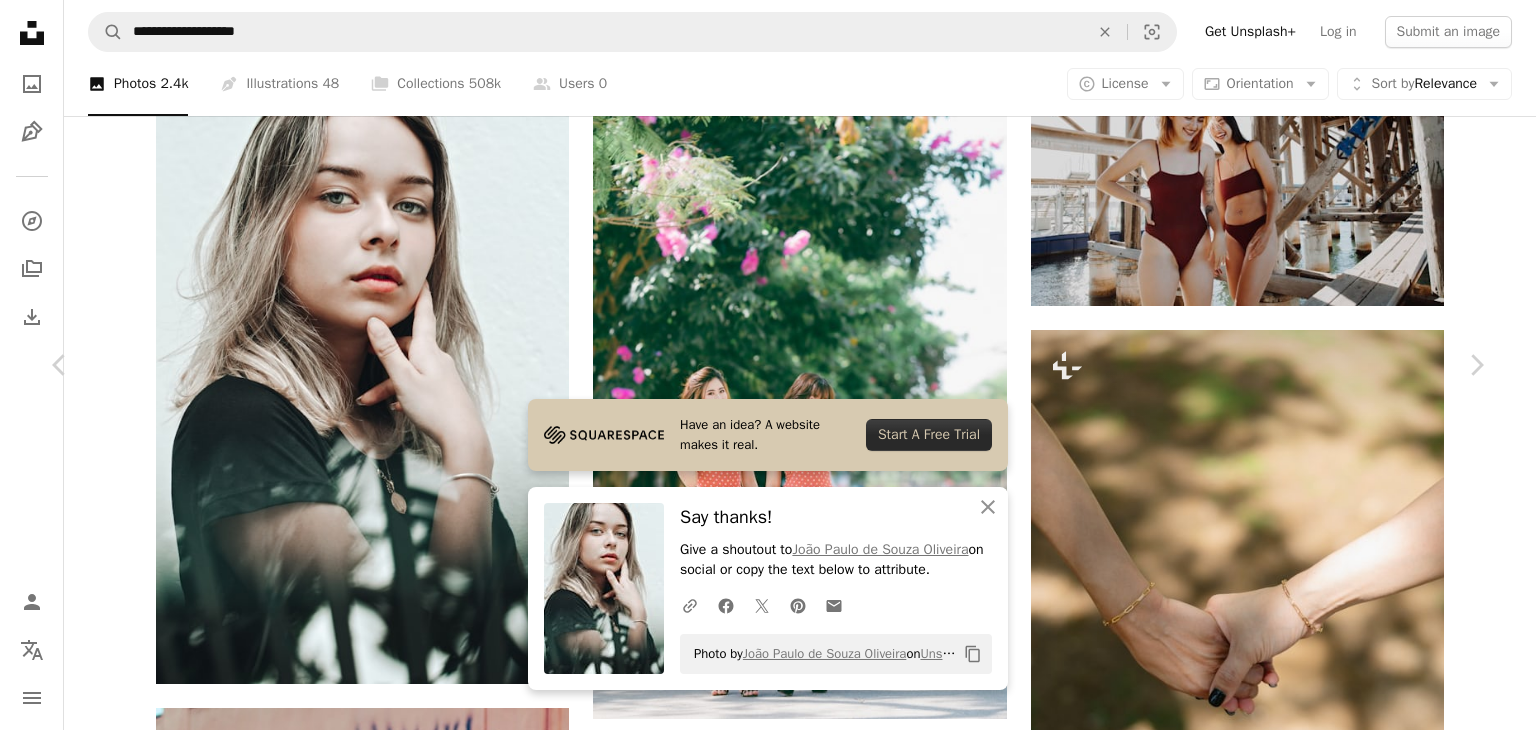 click at bounding box center [760, 6874] 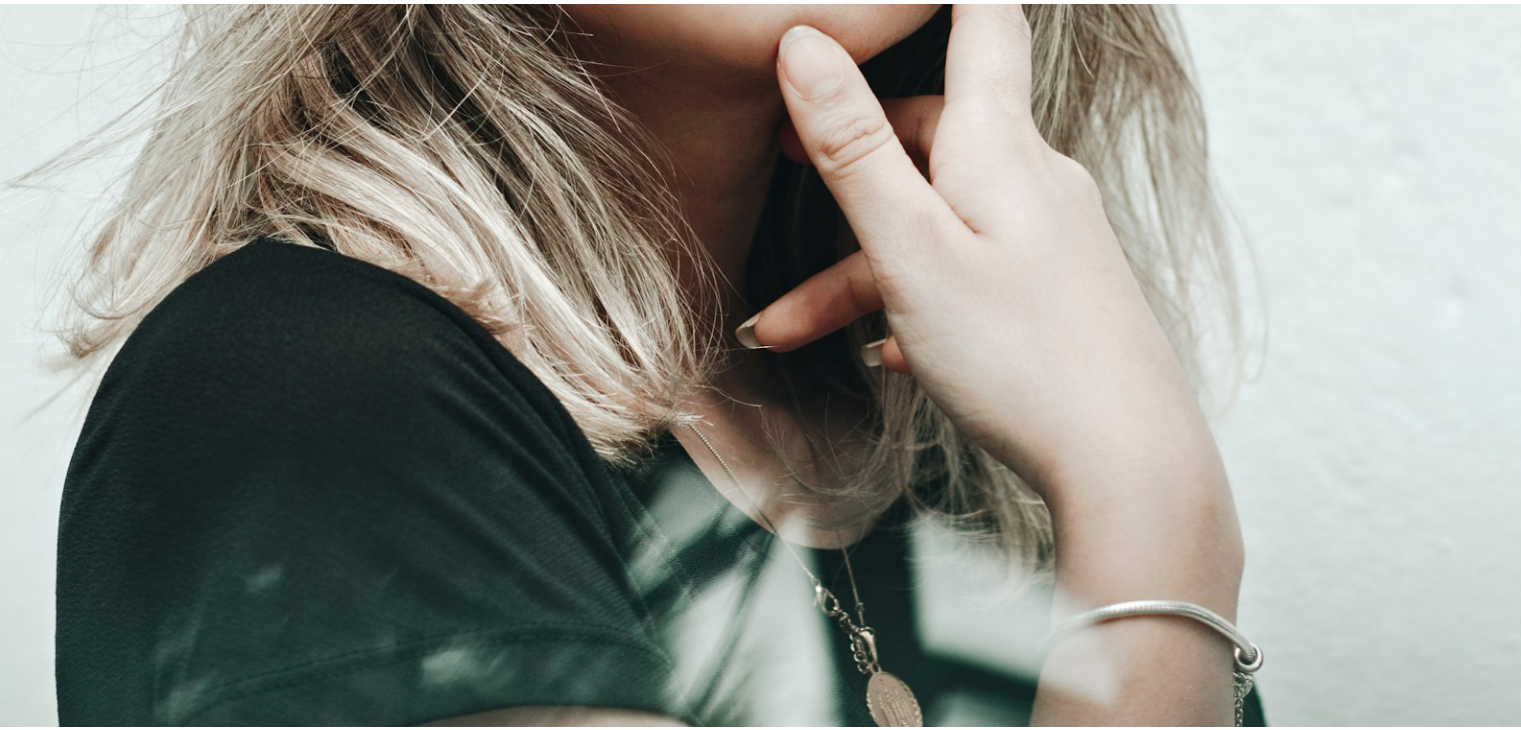 scroll, scrollTop: 965, scrollLeft: 0, axis: vertical 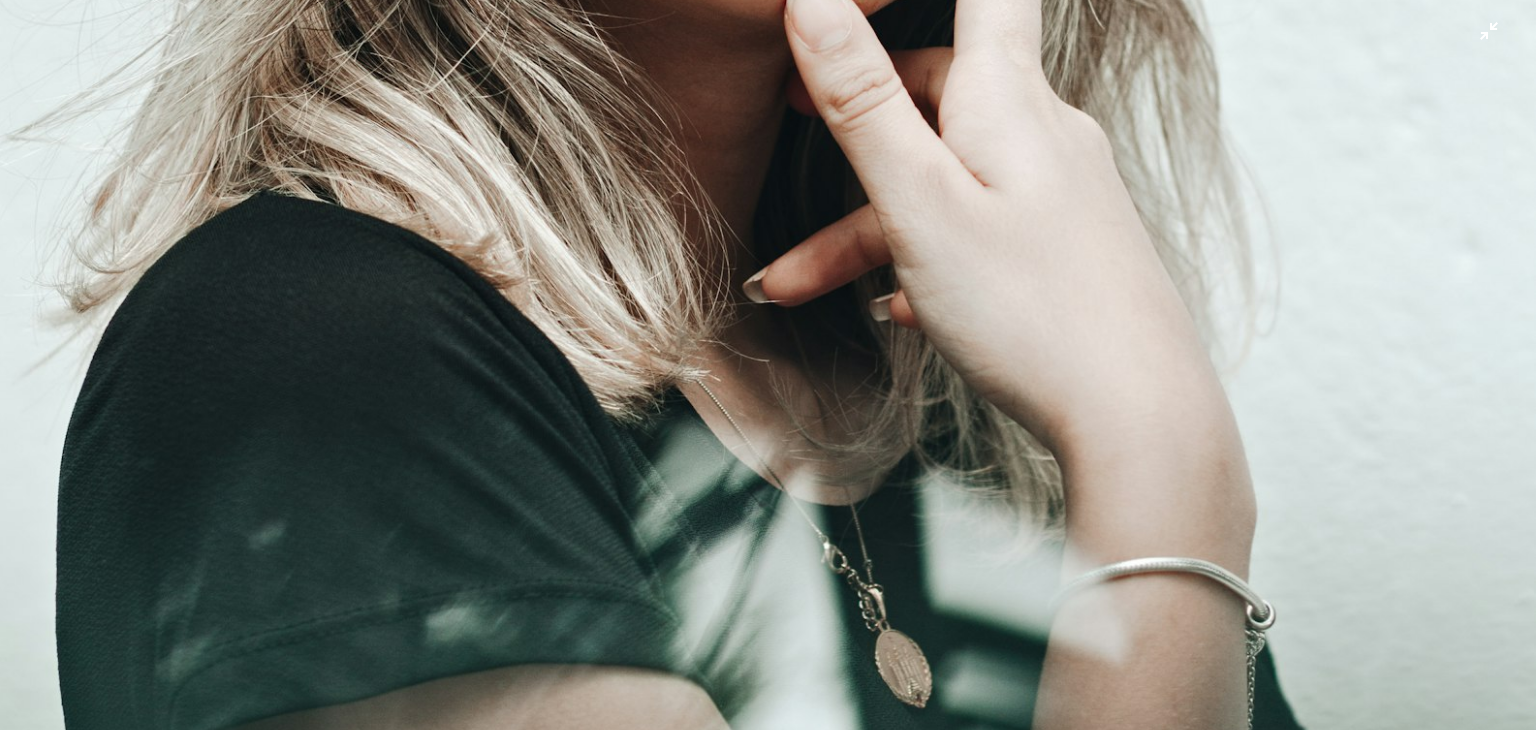 click at bounding box center (768, 187) 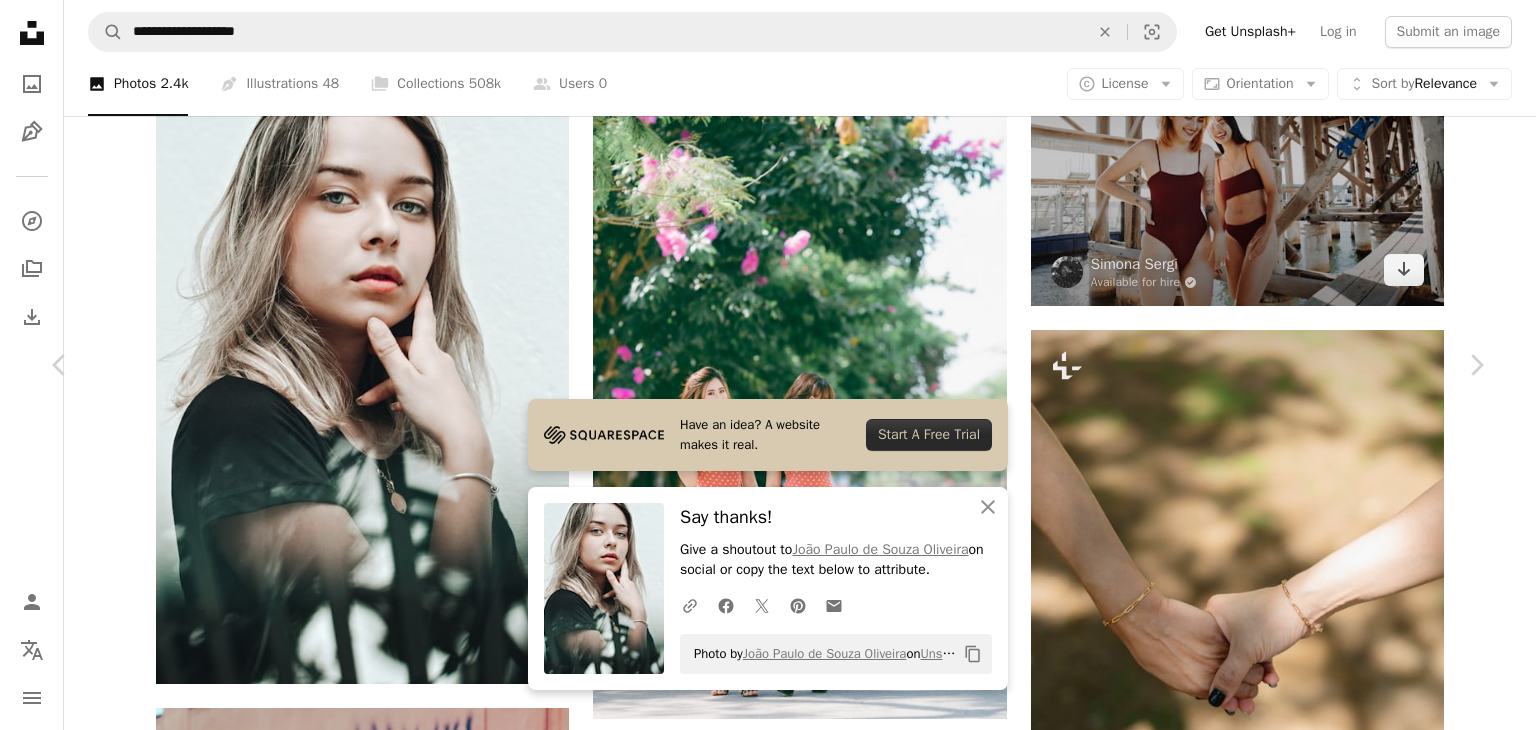 click on "An X shape Chevron left Chevron right Have an idea? A website makes it real. Start A Free Trial An X shape Close Say thanks! Give a shoutout to [NAME] on social or copy the text below to attribute. A URL sharing icon (chains) Facebook icon X (formerly Twitter) icon Pinterest icon An envelope Photo by [NAME] on  Unsplash
Copy content [NAME] Available for hire A checkmark inside of a circle A heart A plus sign Edit image   Plus sign for Unsplash+ Download free Chevron down Zoom in Views 1,562,532 Downloads 7,431 Featured in Photos A forward-right arrow Share Info icon Info More Actions Calendar outlined Published on  December 26, 2019 Camera Canon, EOS 7D Safety Free to use under the  Unsplash License woman portrait girl human face grey female child kid teen finger blonde HD Wallpapers Browse premium related images on iStock  |  Save 20% with code UNSPLASH20 View more on iStock  ↗ Related images A heart A plus sign A heart For" at bounding box center [768, 6861] 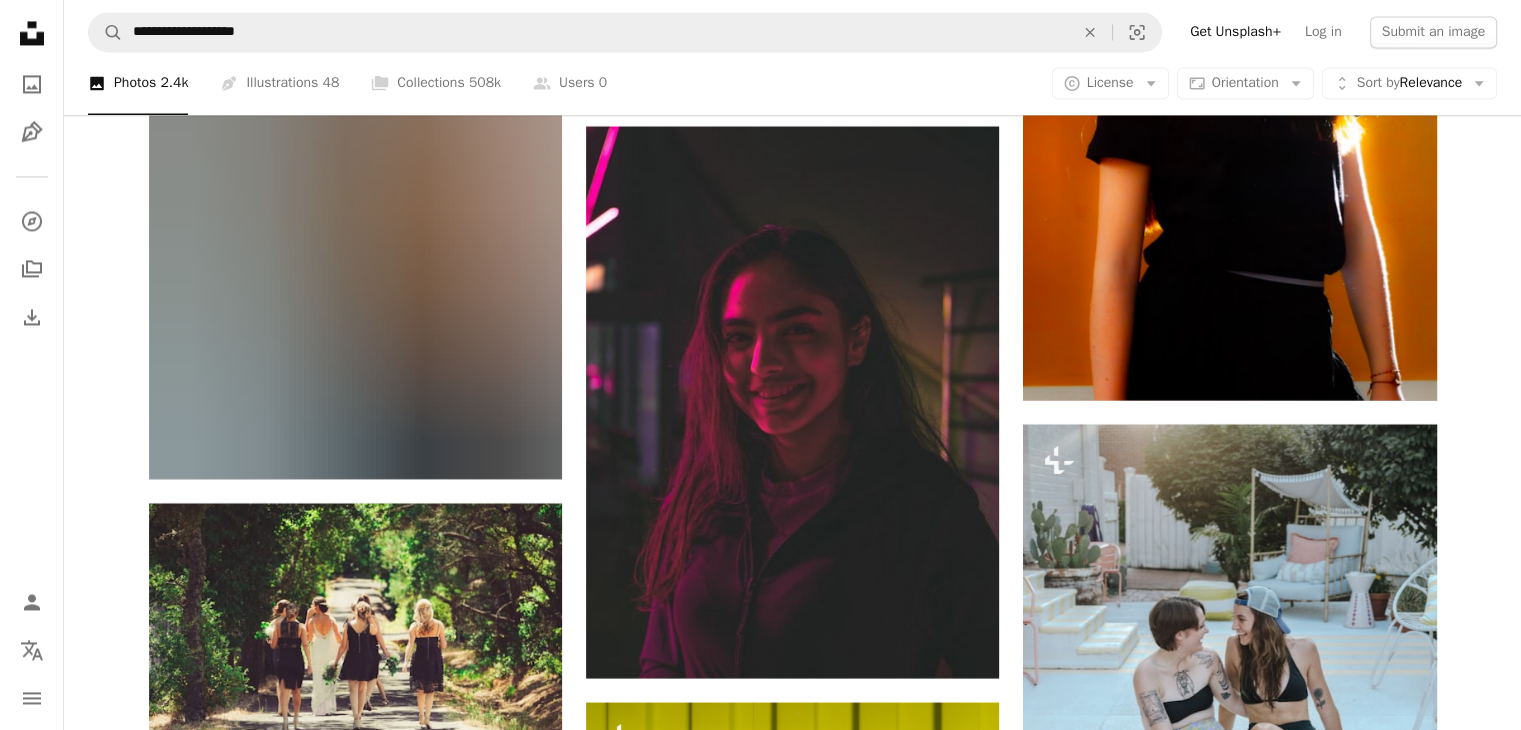 scroll, scrollTop: 41699, scrollLeft: 0, axis: vertical 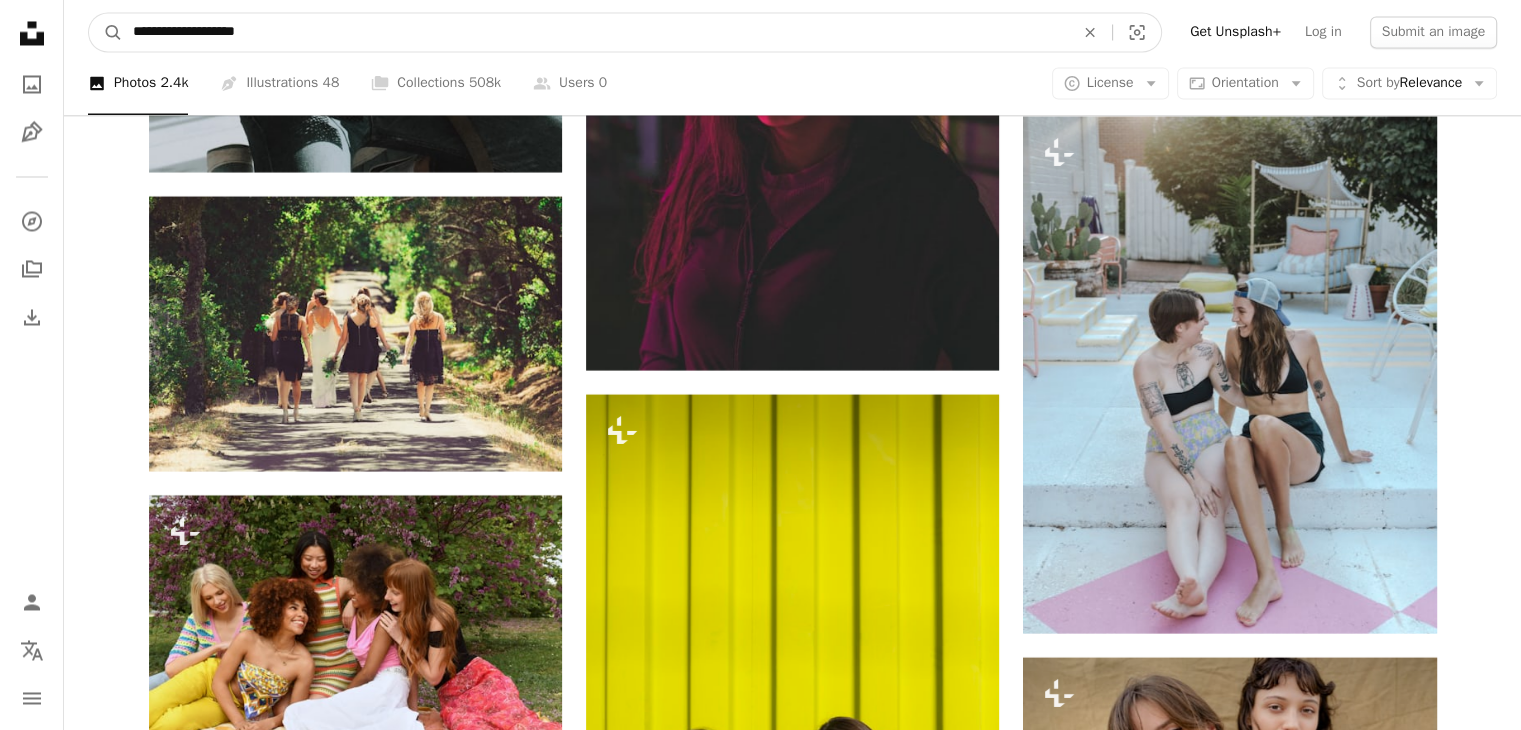 click on "**********" at bounding box center [595, 32] 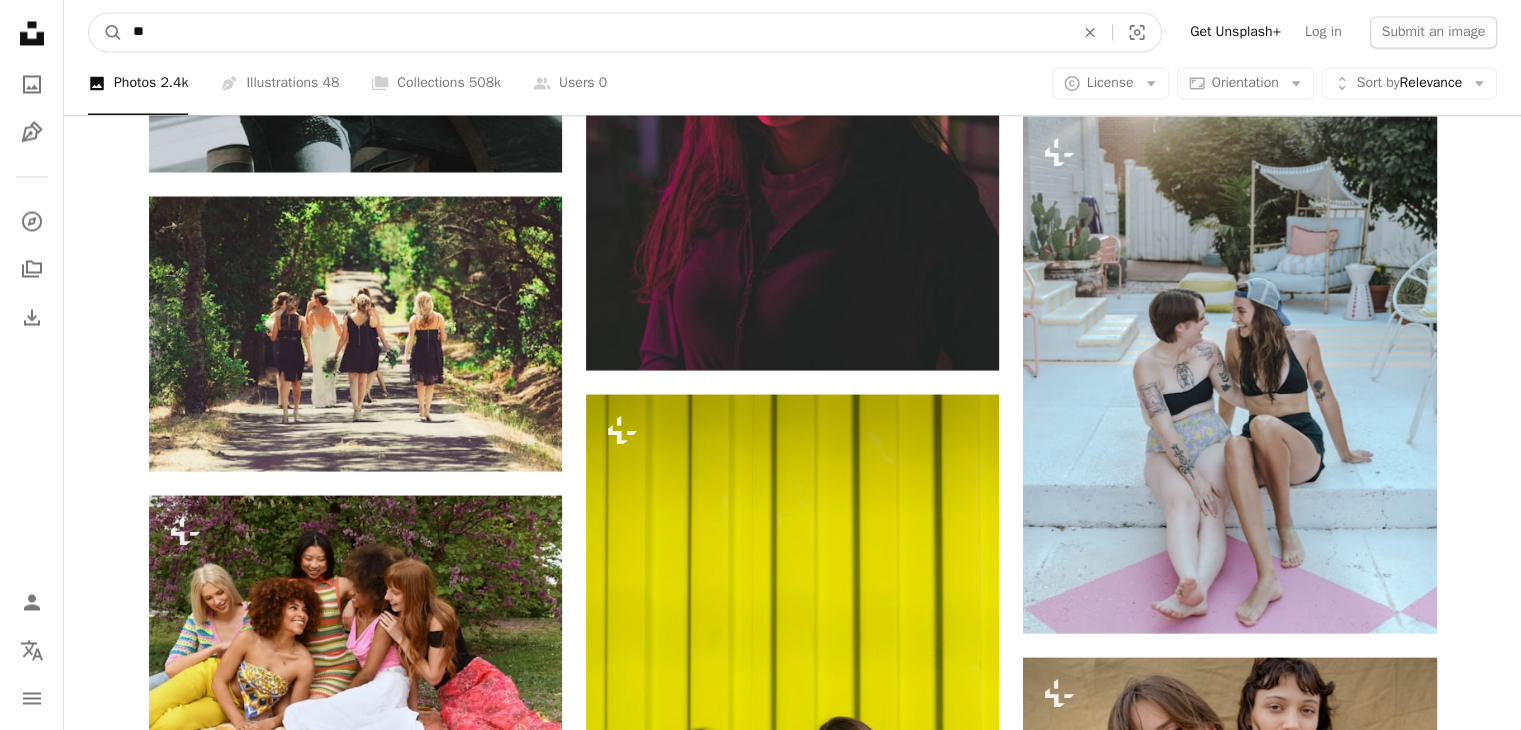 type on "*" 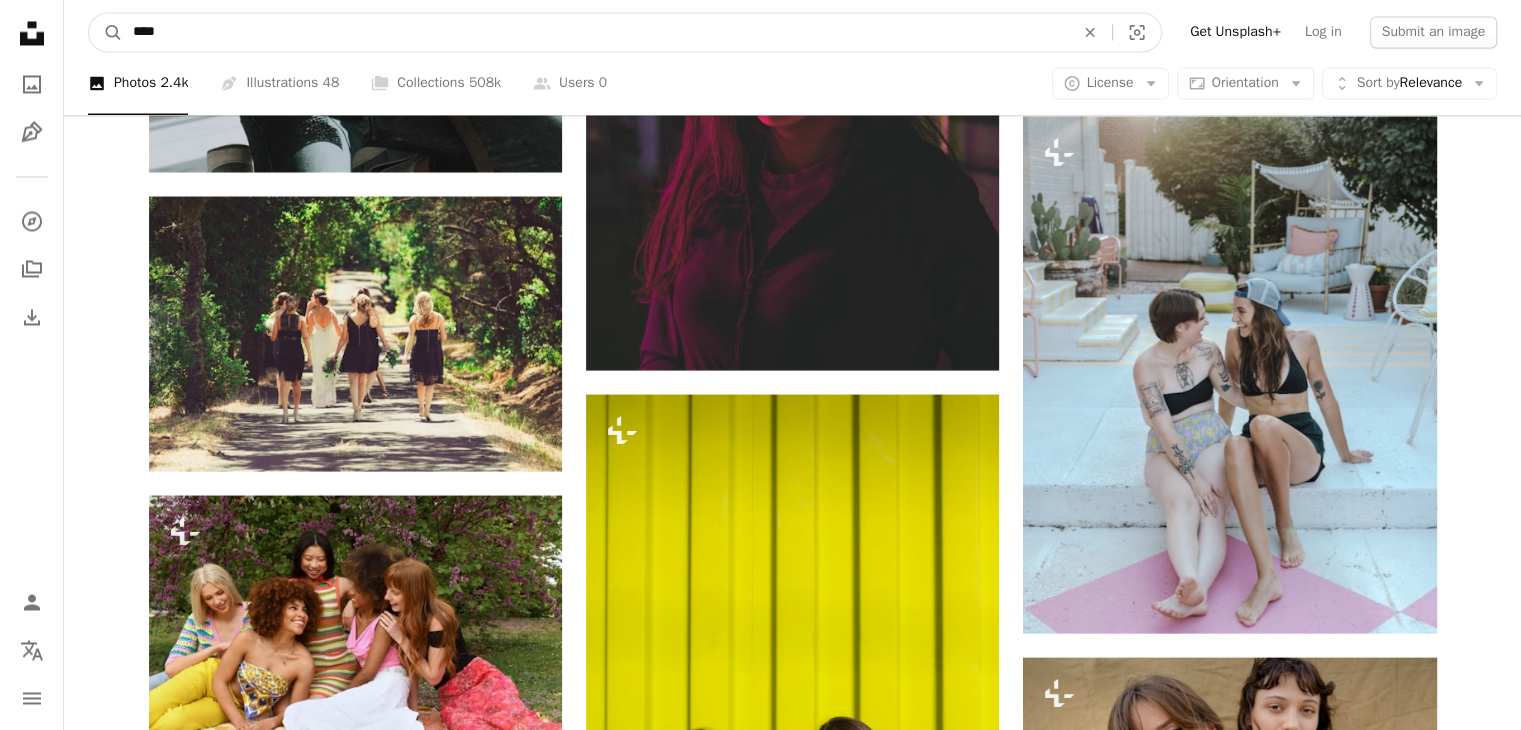 type on "*****" 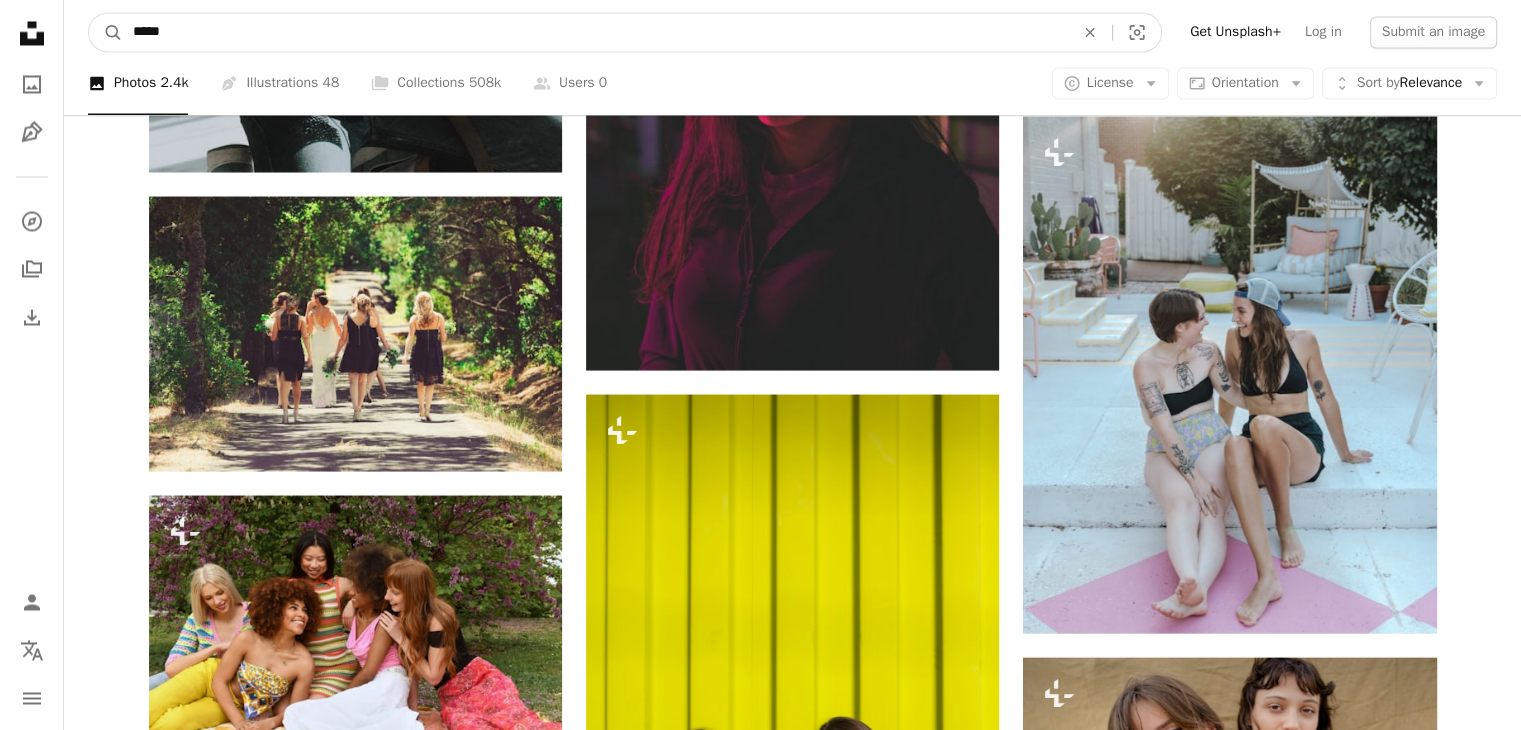 click on "A magnifying glass" at bounding box center [106, 32] 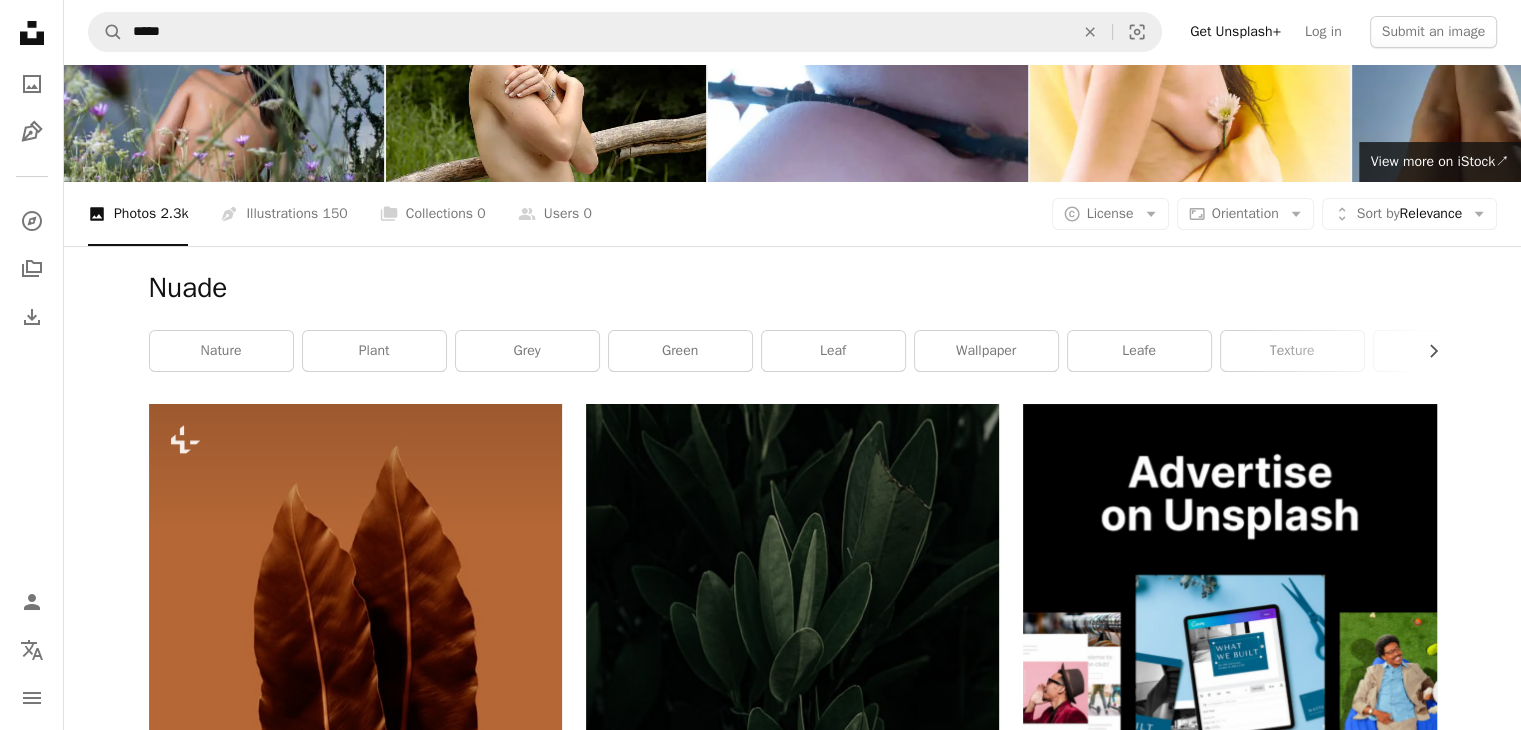 scroll, scrollTop: 0, scrollLeft: 0, axis: both 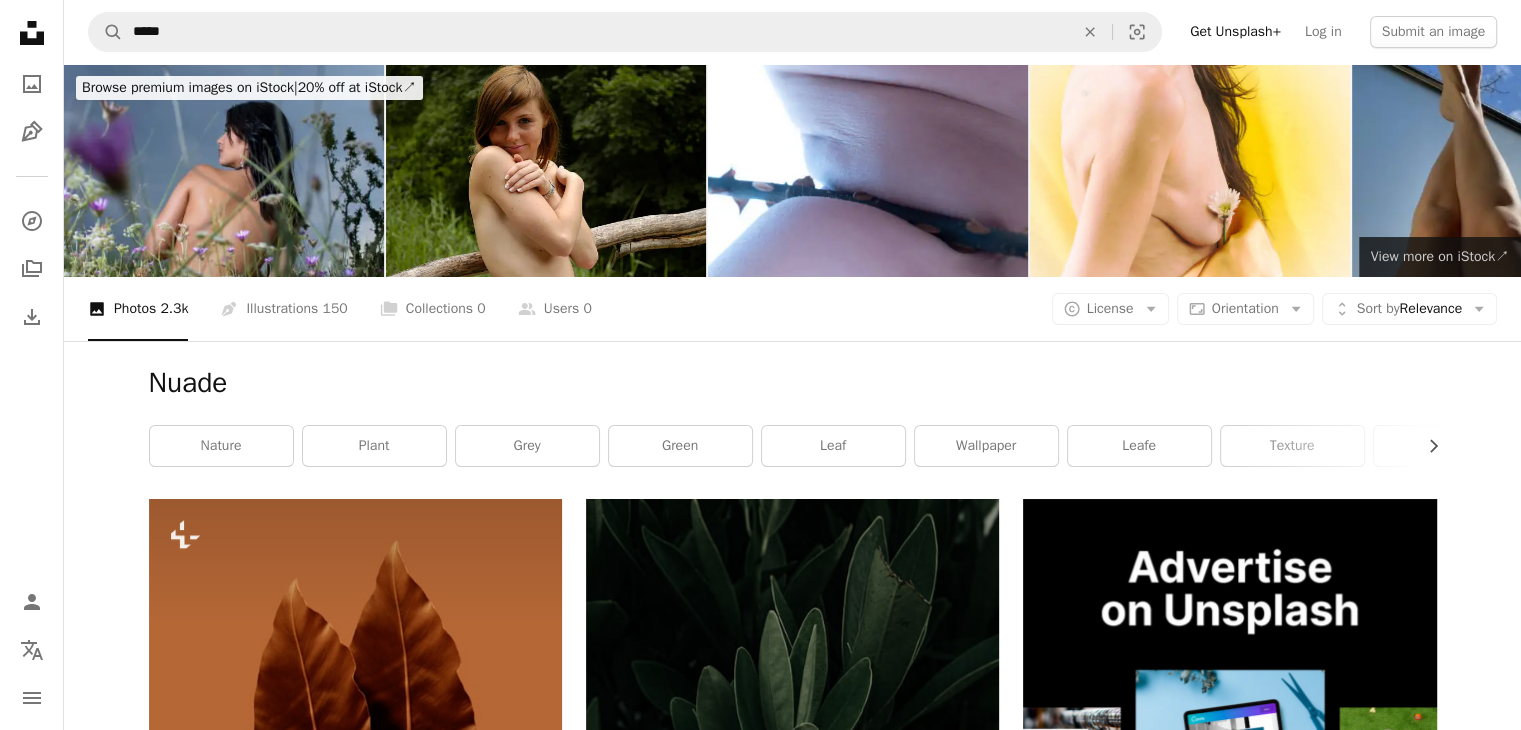click on "View more on iStock  ↗" at bounding box center [1440, 256] 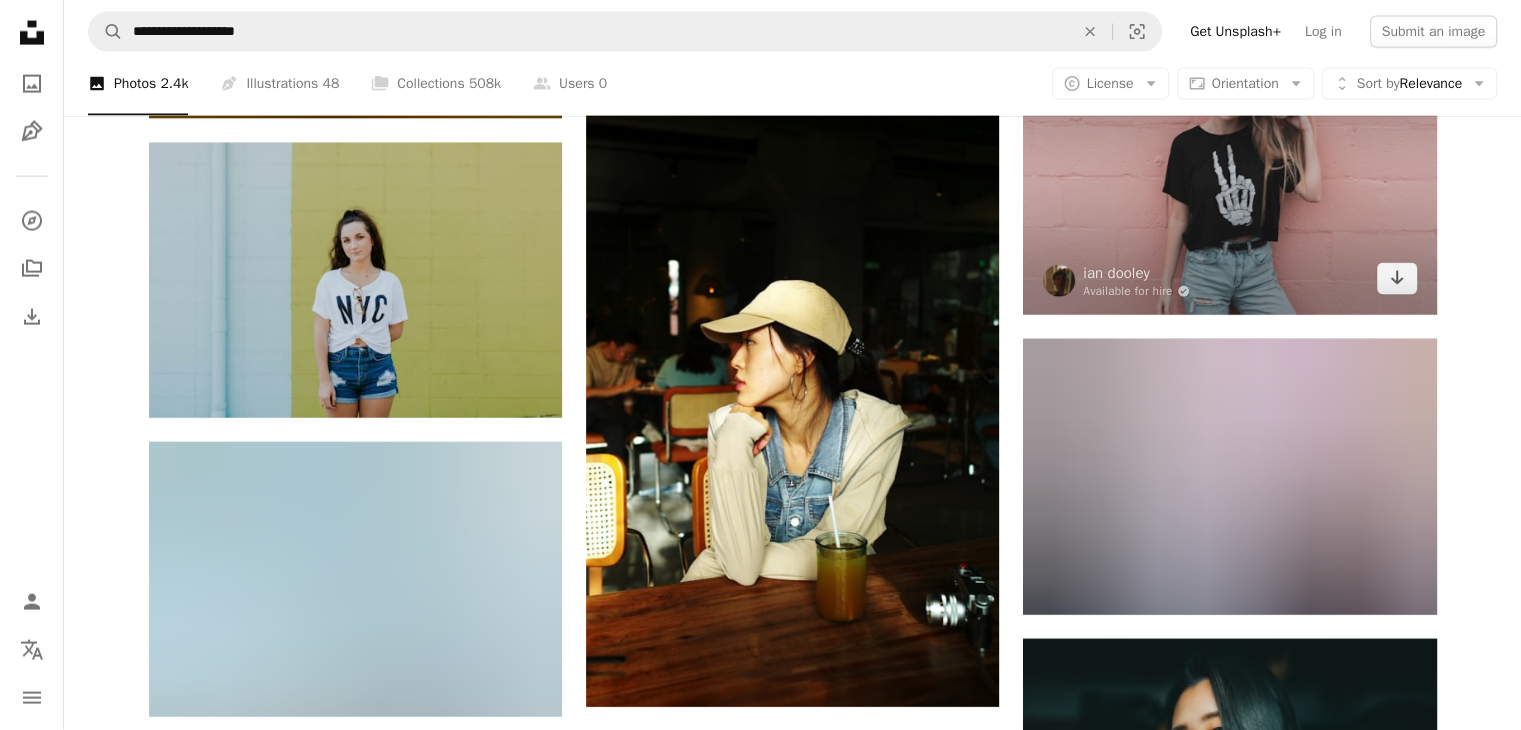scroll, scrollTop: 42999, scrollLeft: 0, axis: vertical 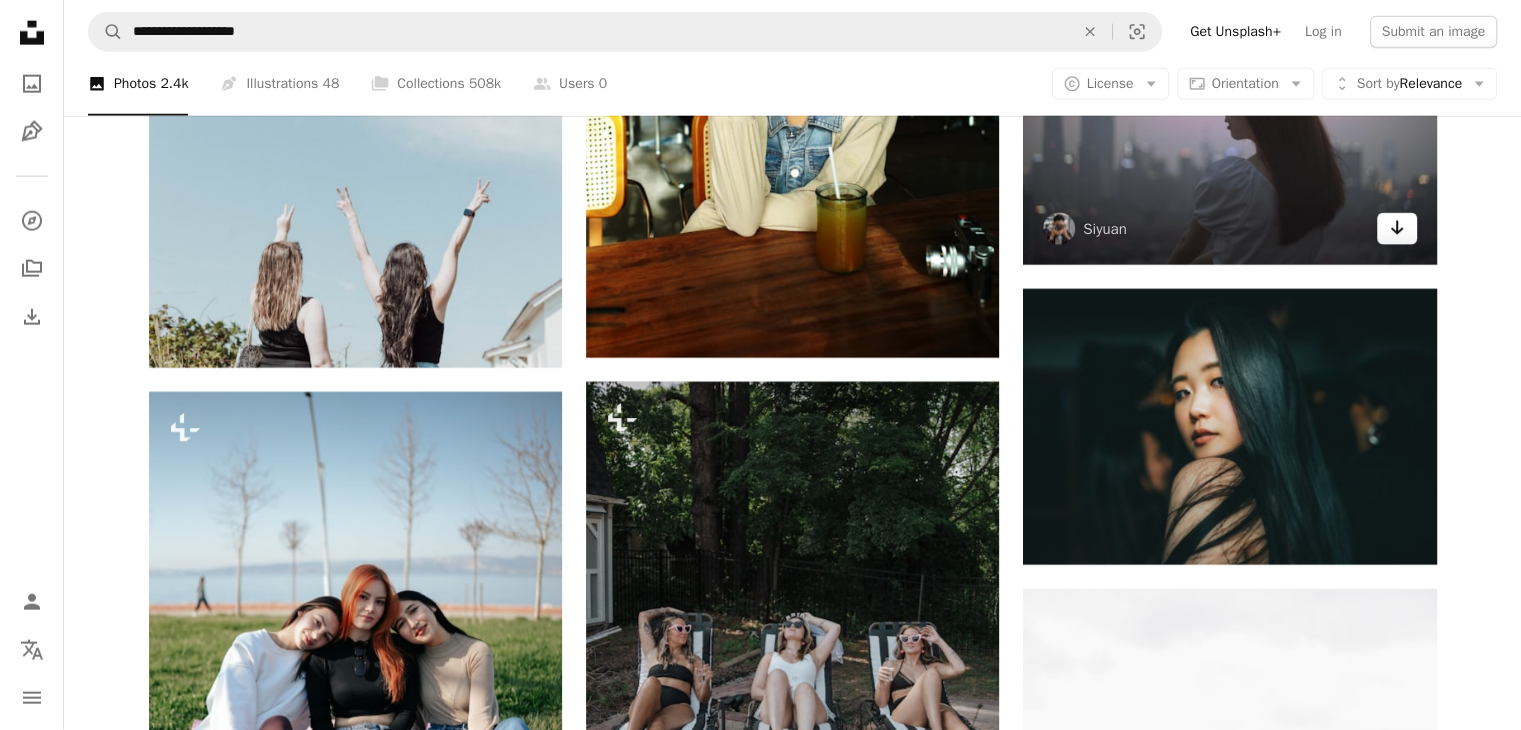 click on "Arrow pointing down" 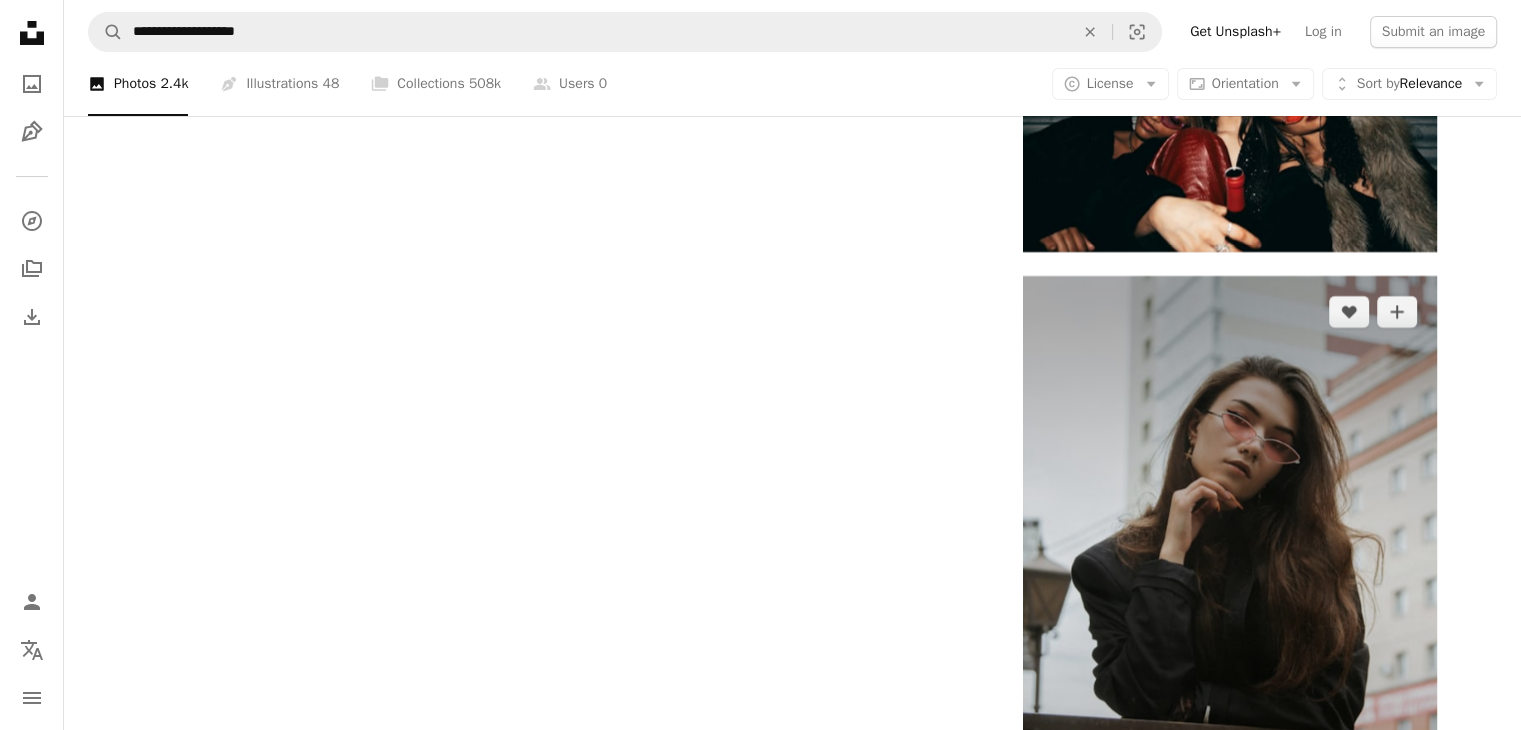 scroll, scrollTop: 45499, scrollLeft: 0, axis: vertical 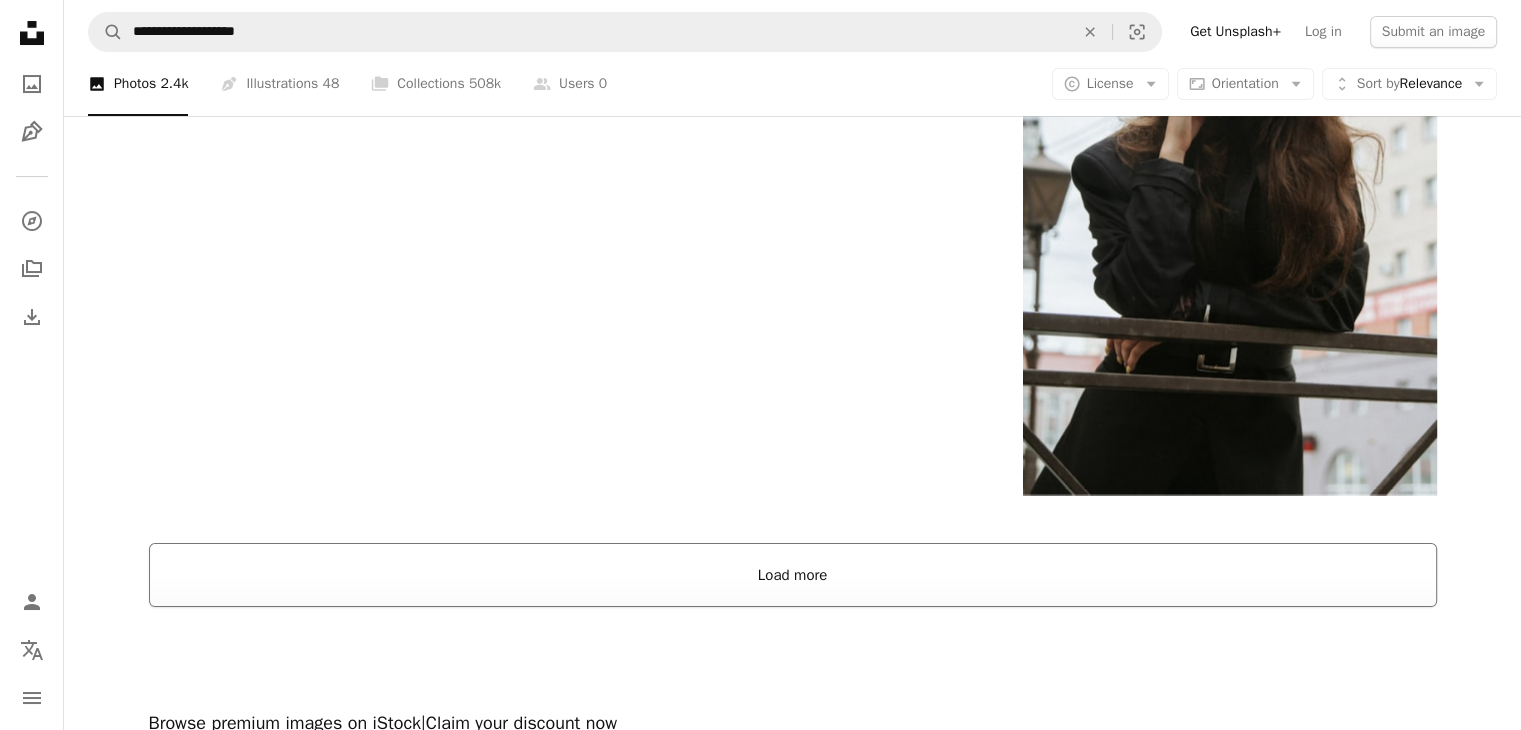click on "Load more" at bounding box center [793, 575] 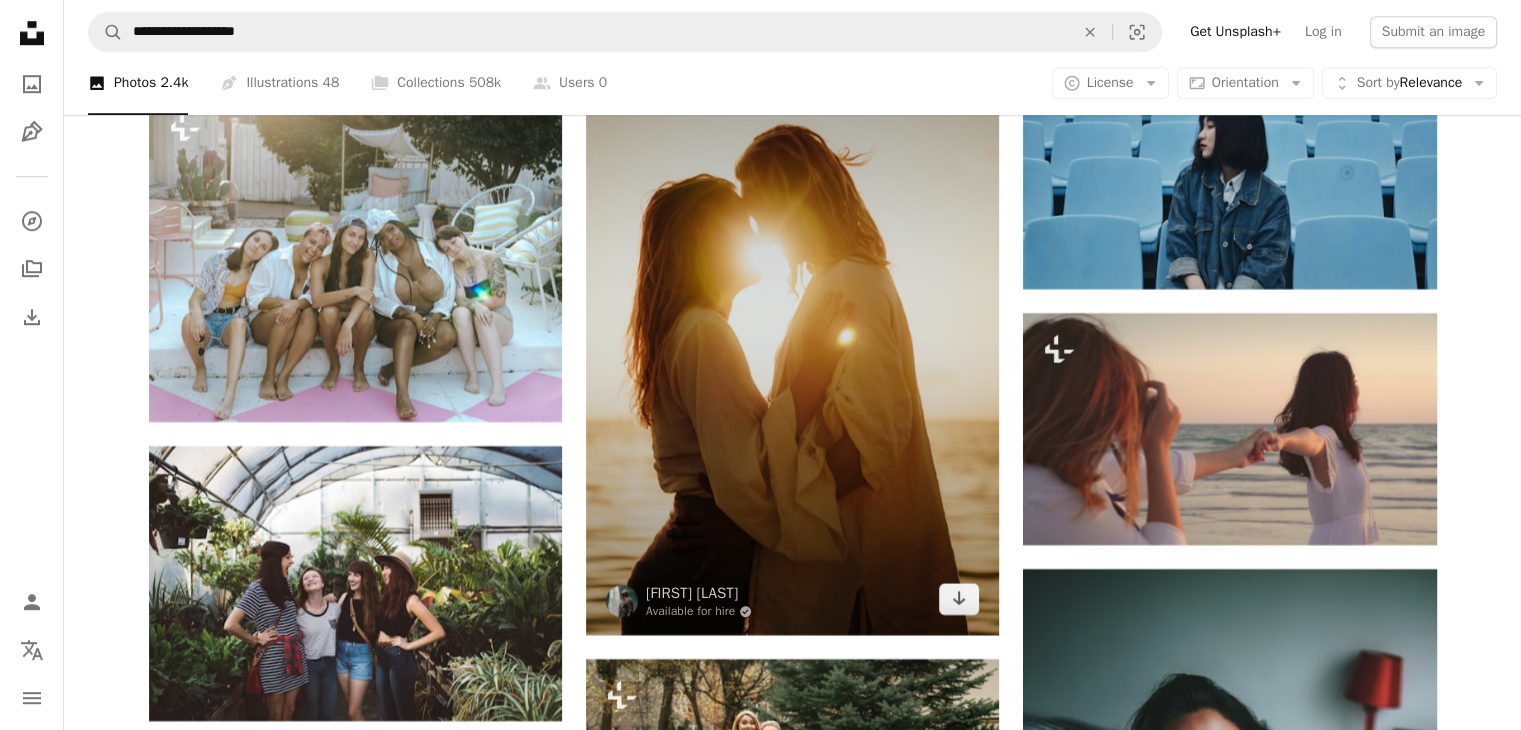 scroll, scrollTop: 47099, scrollLeft: 0, axis: vertical 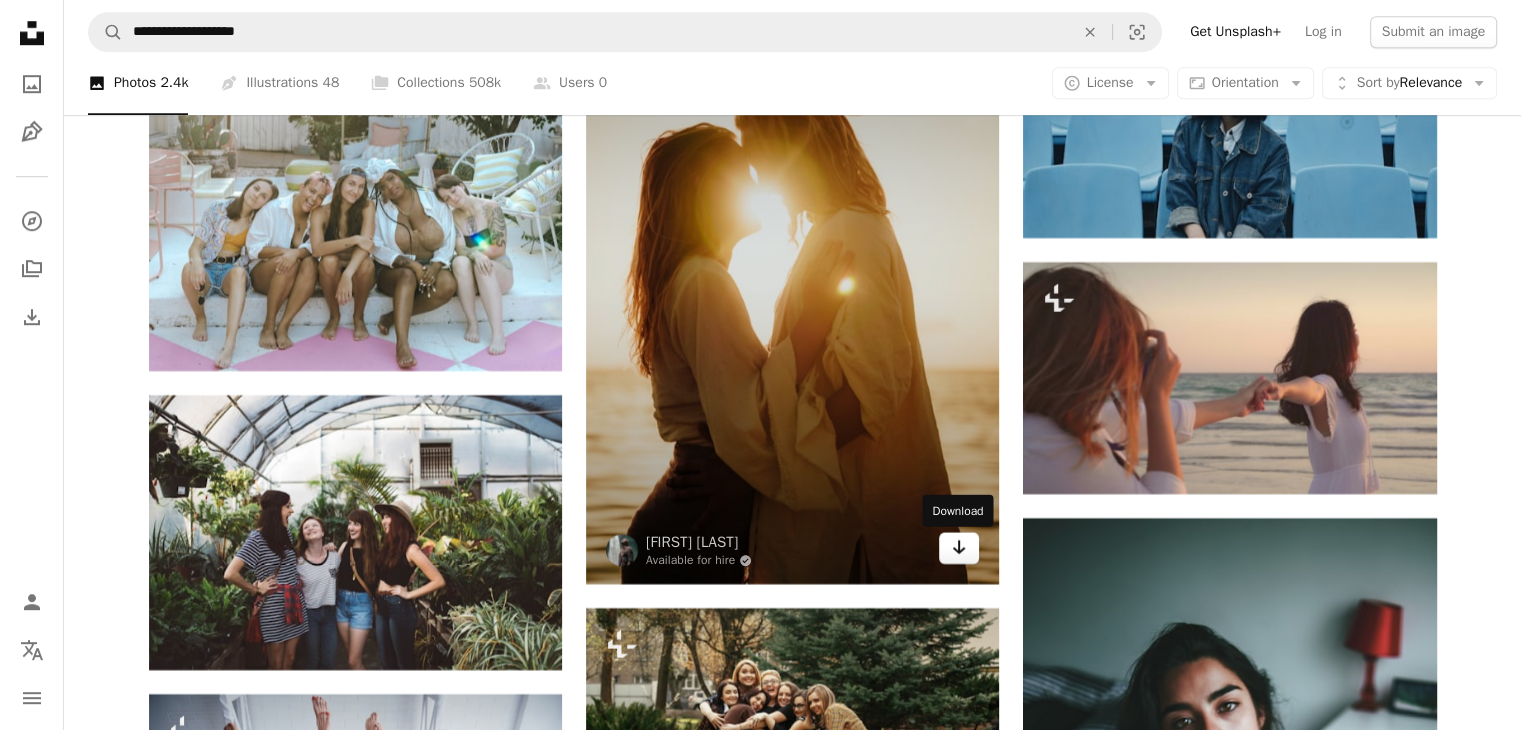 click on "Arrow pointing down" at bounding box center (959, 548) 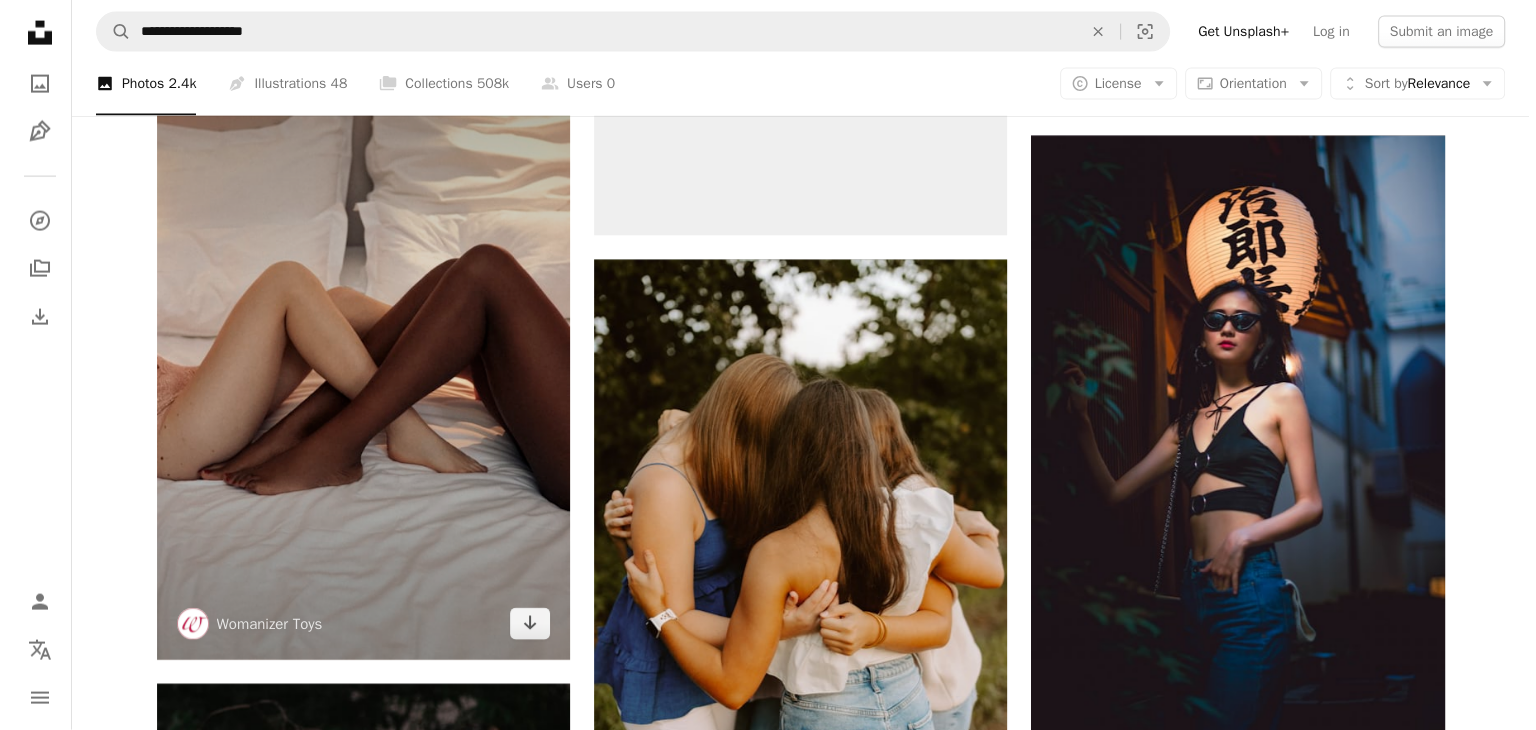 scroll, scrollTop: 50199, scrollLeft: 0, axis: vertical 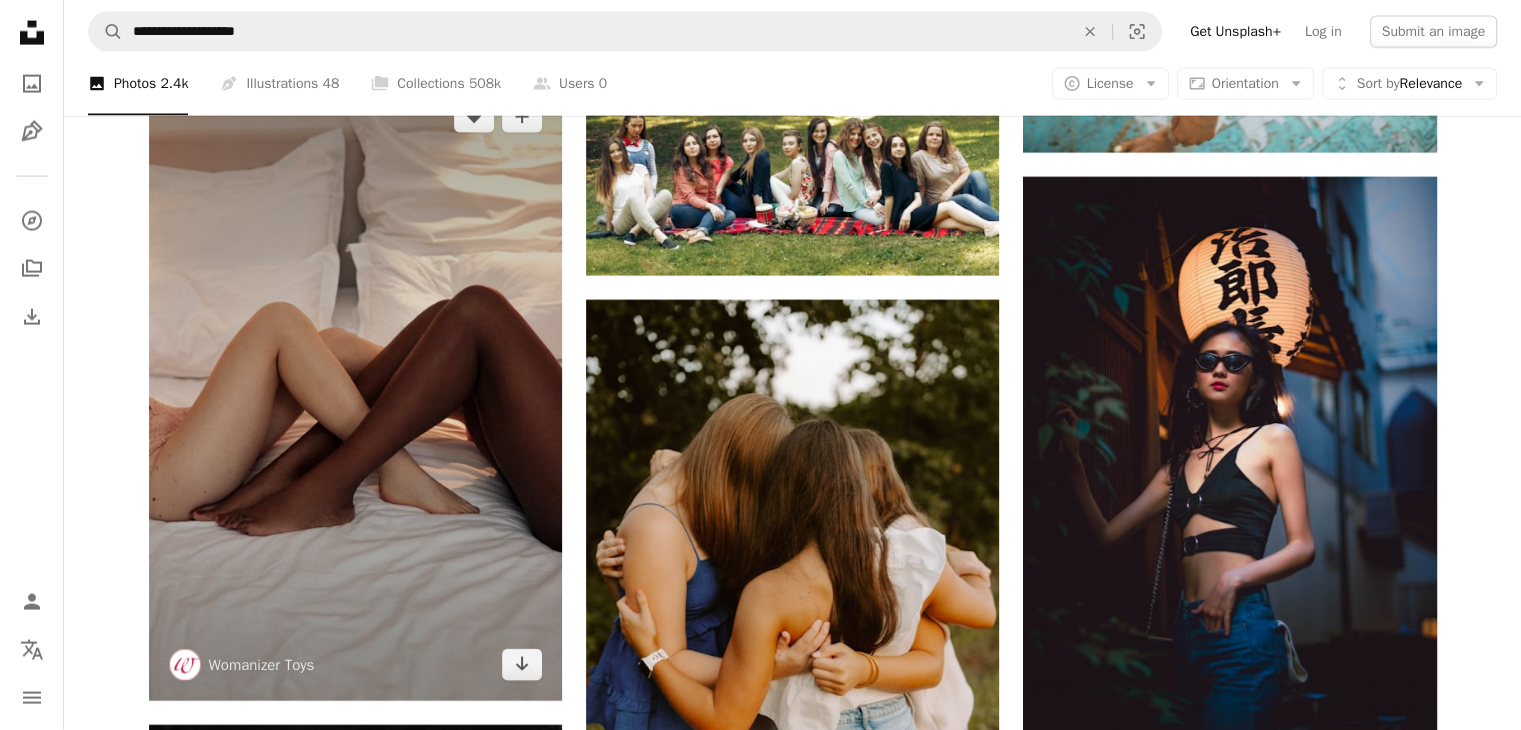 click at bounding box center [355, 391] 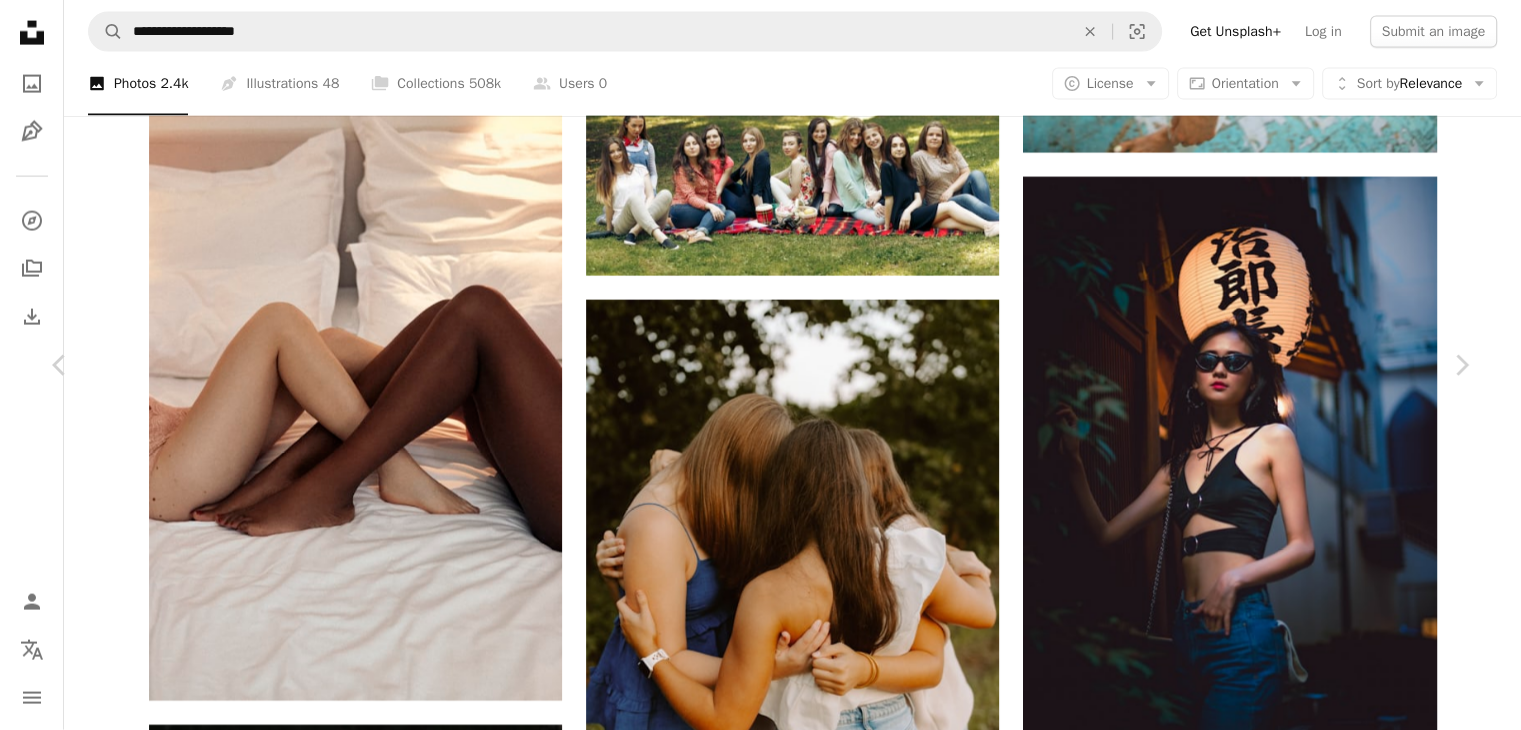 click at bounding box center (753, 4879) 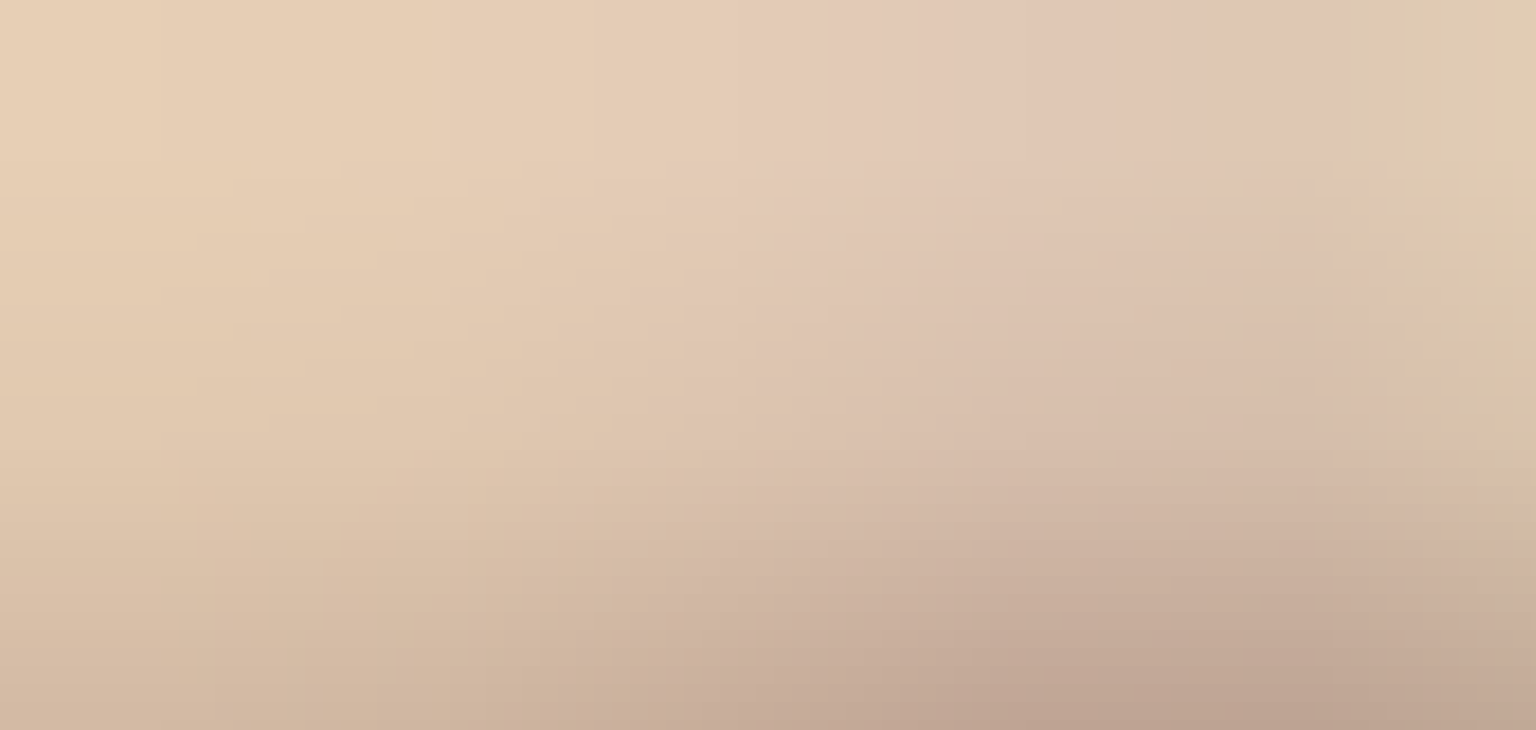 scroll, scrollTop: 765, scrollLeft: 0, axis: vertical 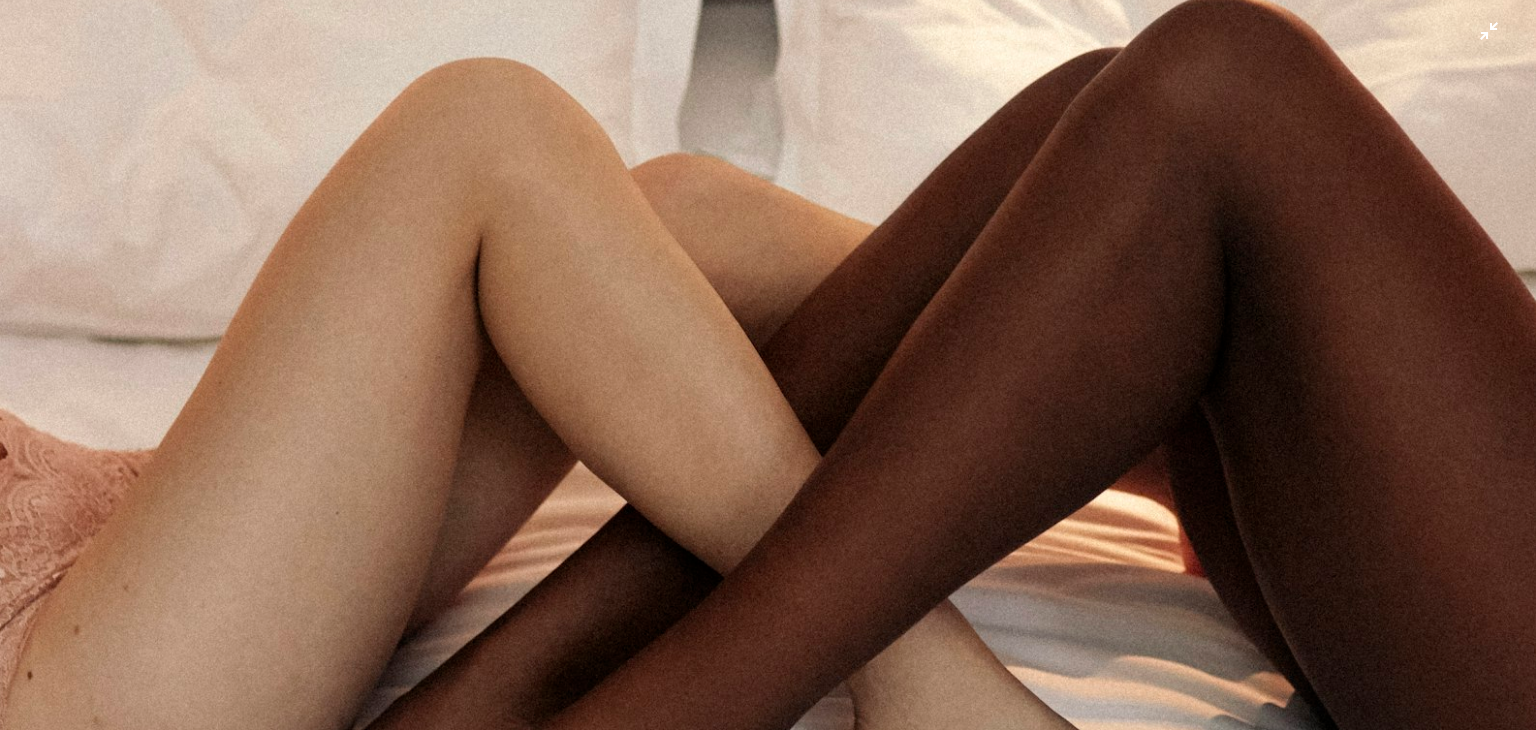 click at bounding box center (768, 387) 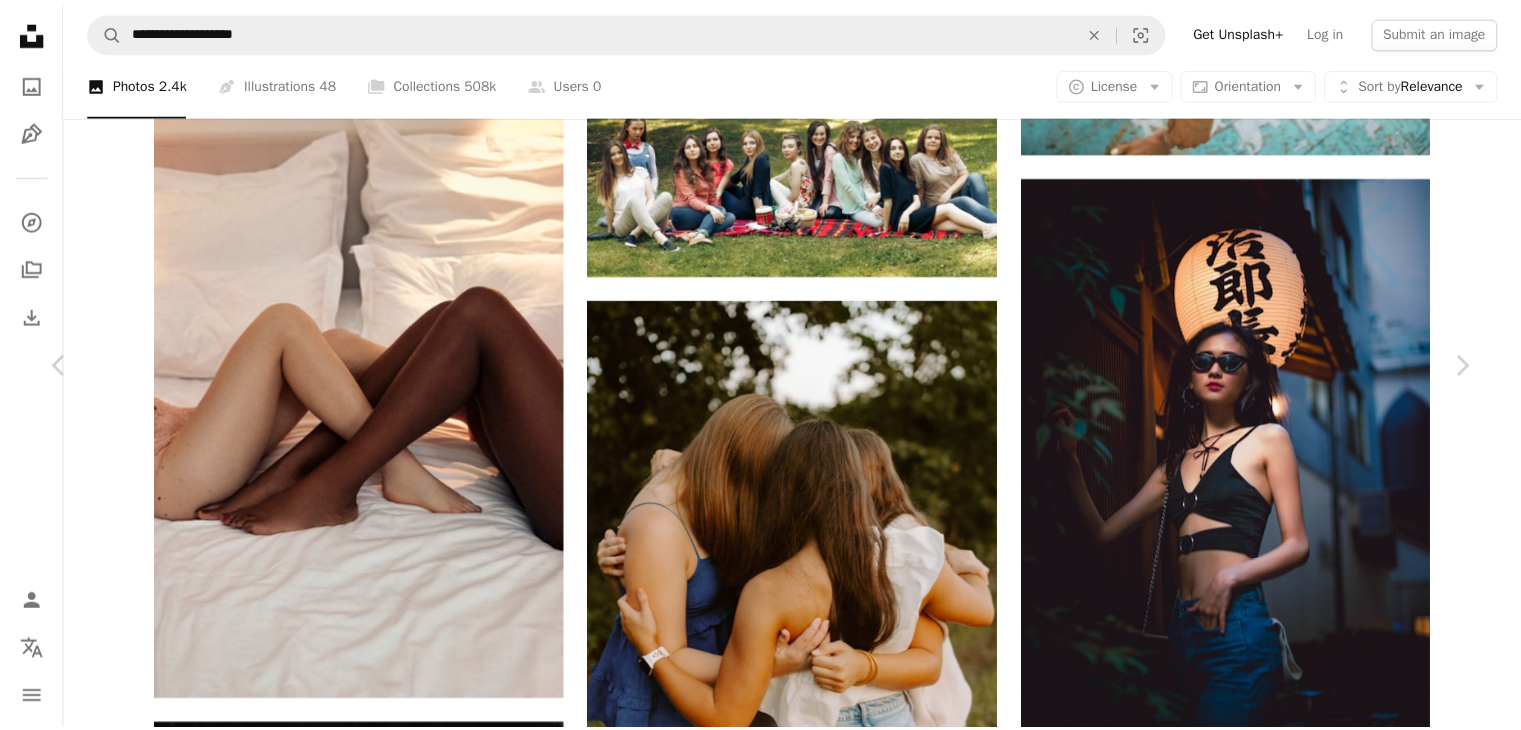 scroll, scrollTop: 0, scrollLeft: 0, axis: both 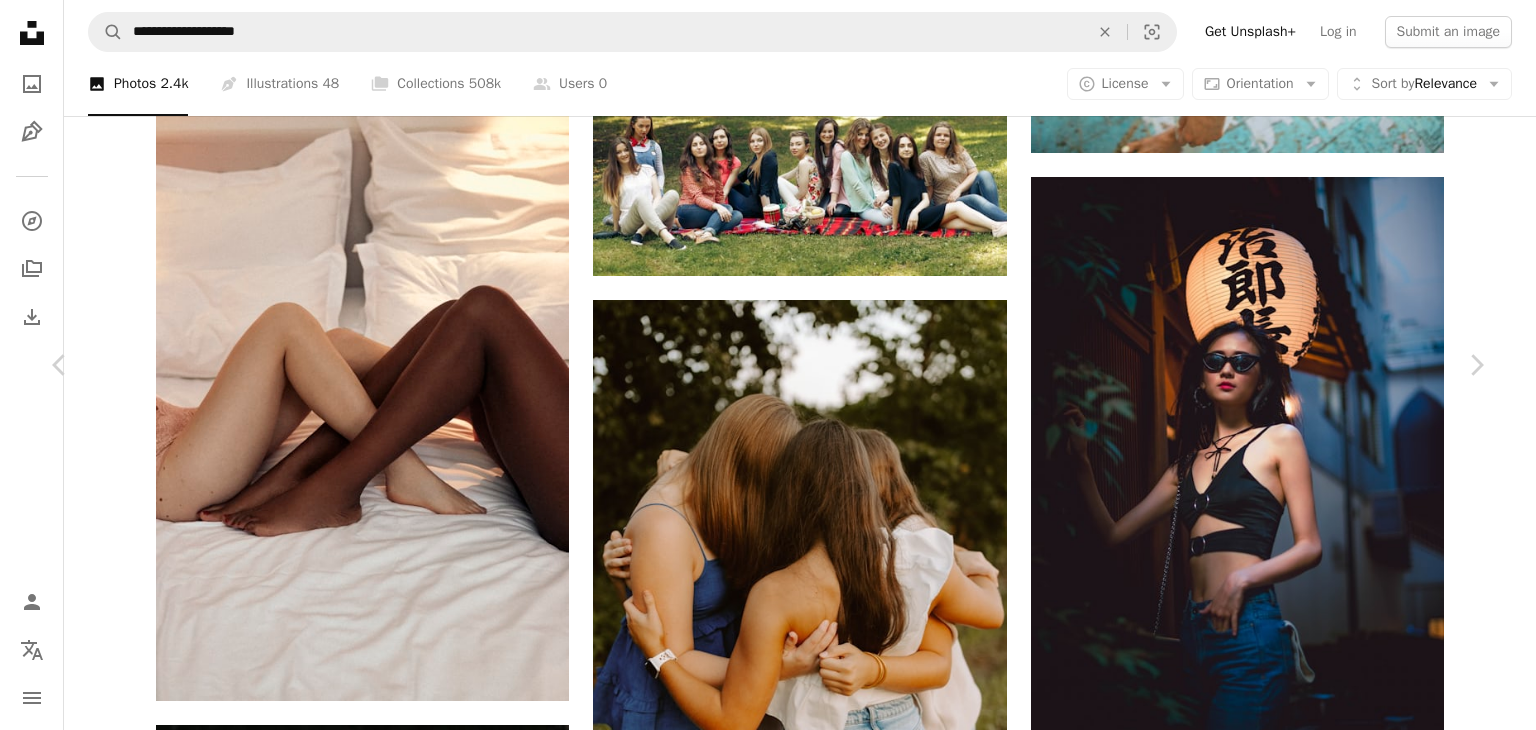 click on "[FIRST] [LAST]" at bounding box center [768, 4866] 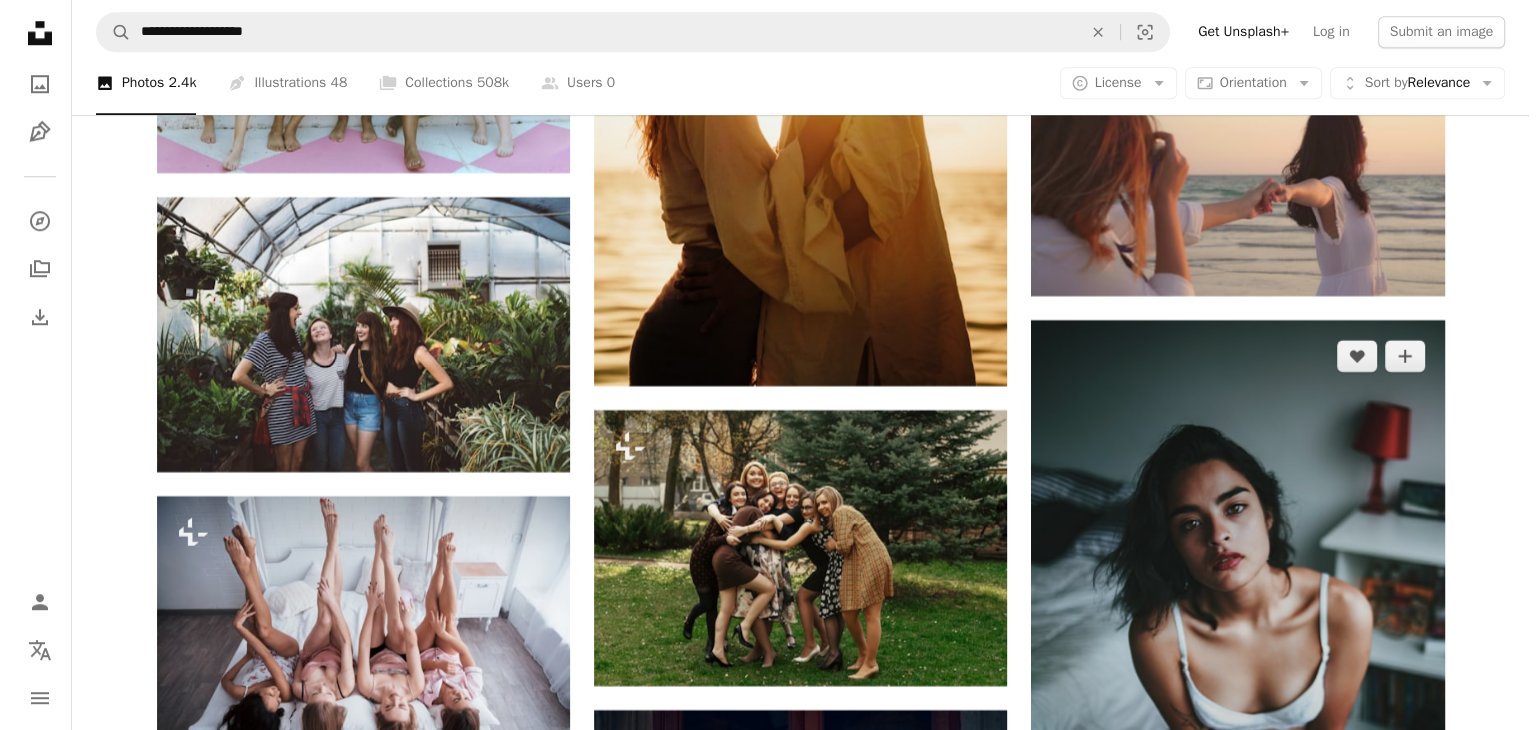 scroll, scrollTop: 47000, scrollLeft: 0, axis: vertical 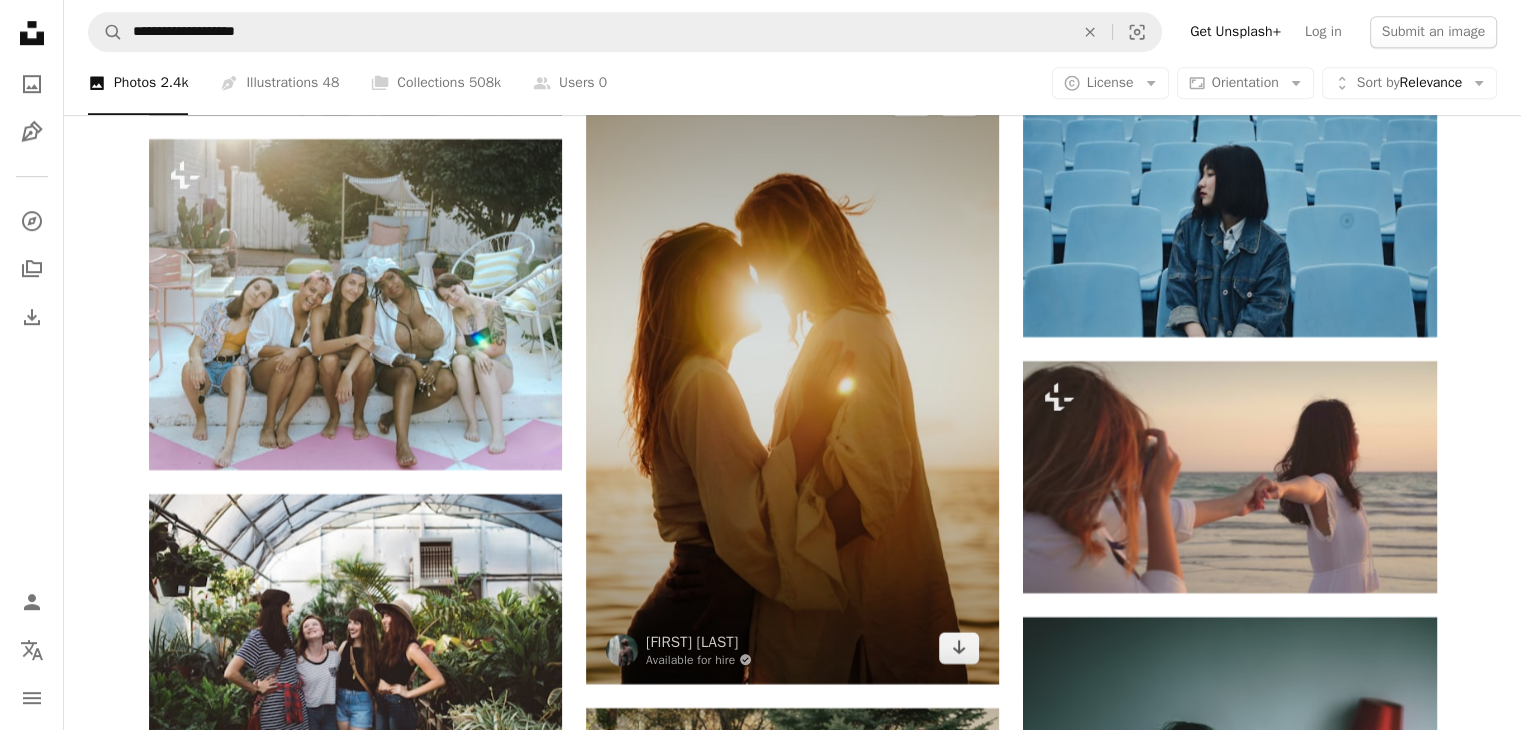 click at bounding box center [792, 374] 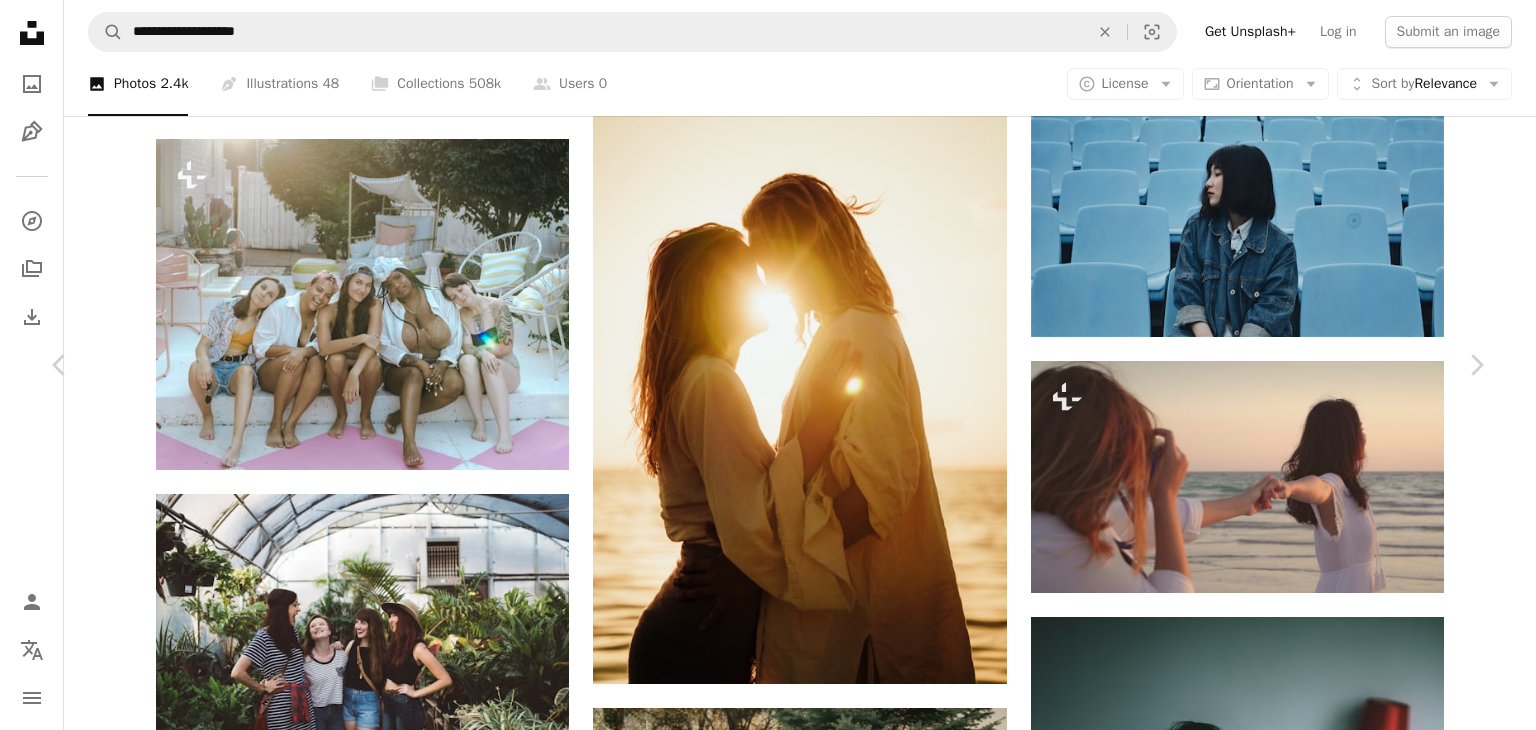 scroll, scrollTop: 1710, scrollLeft: 0, axis: vertical 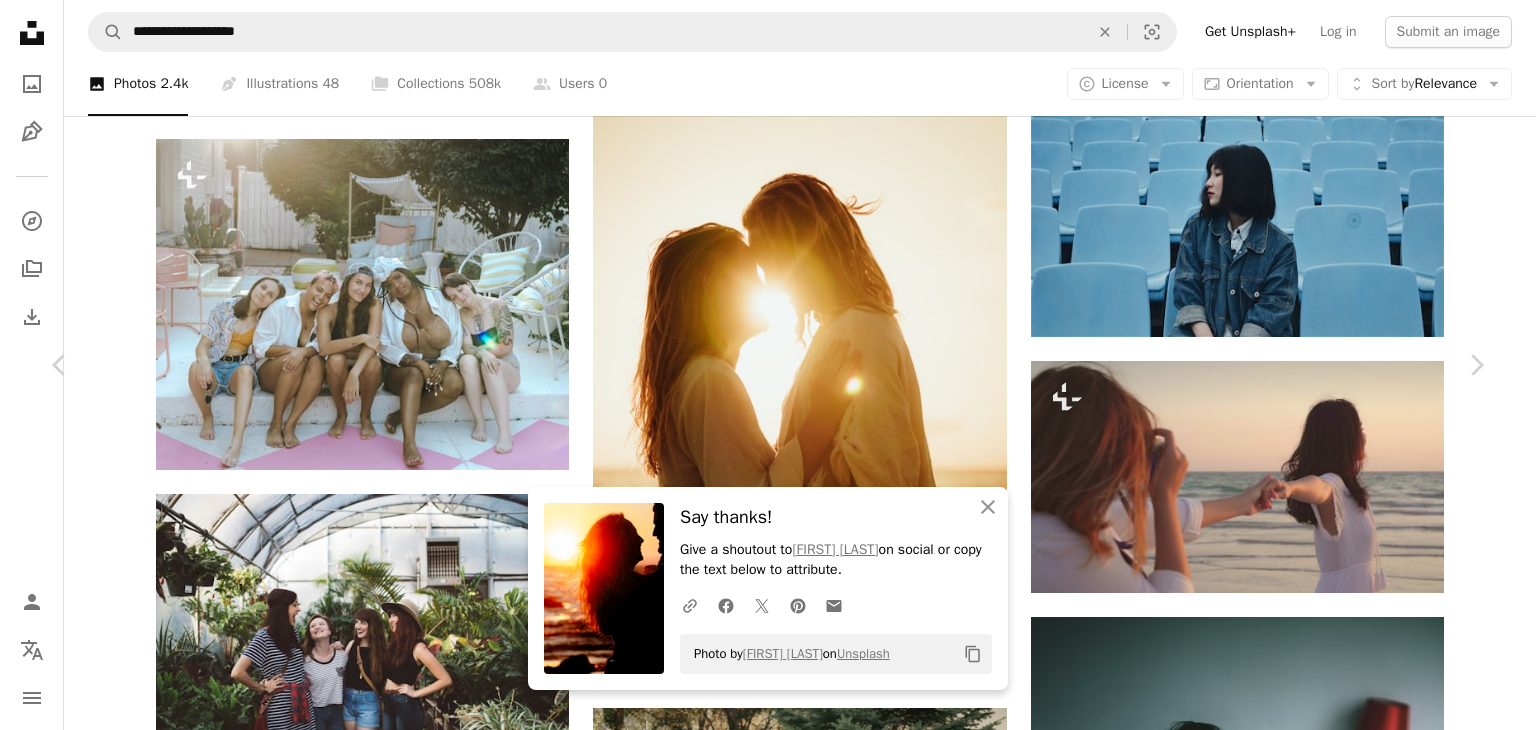 click on "Arrow pointing down" 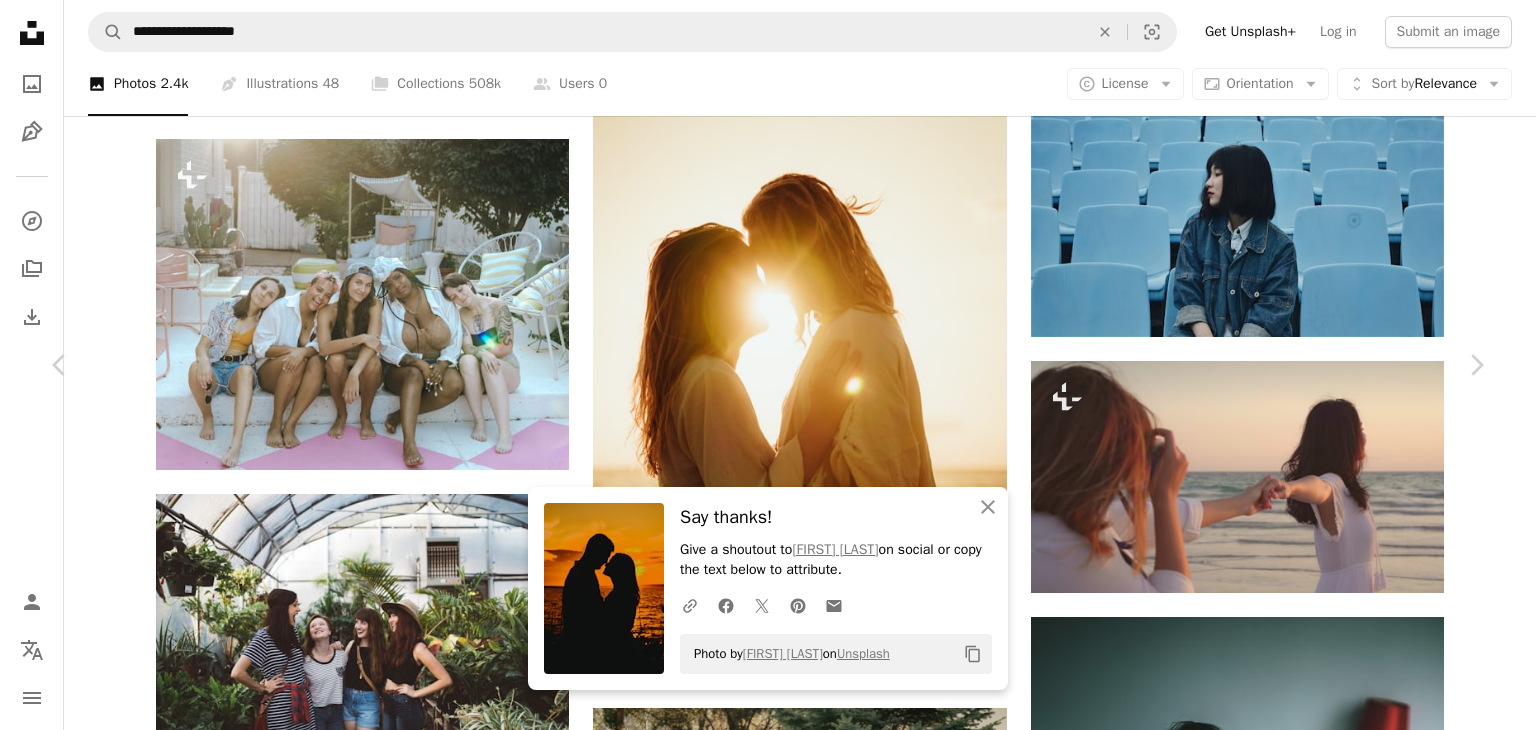 scroll, scrollTop: 2778, scrollLeft: 0, axis: vertical 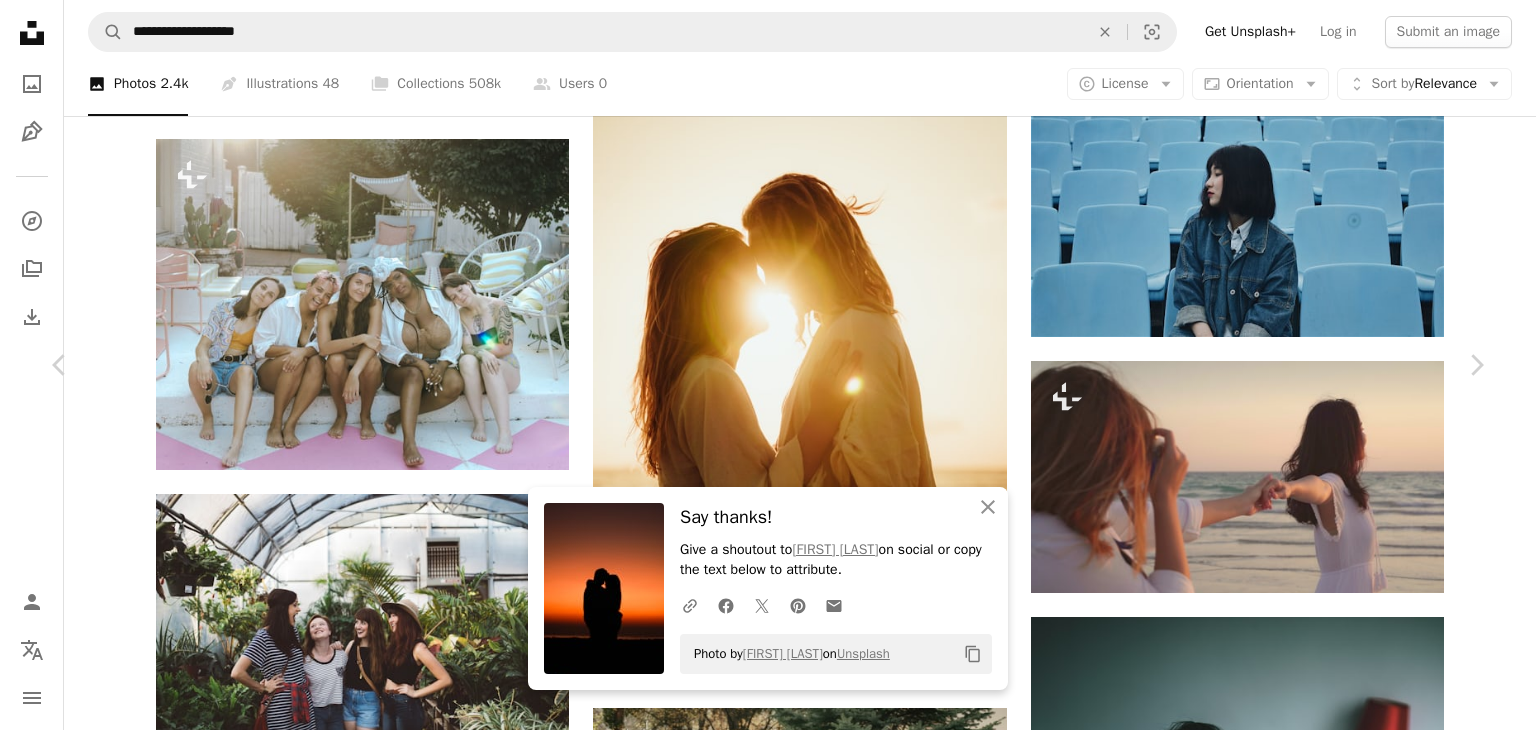 click at bounding box center (341, 14951) 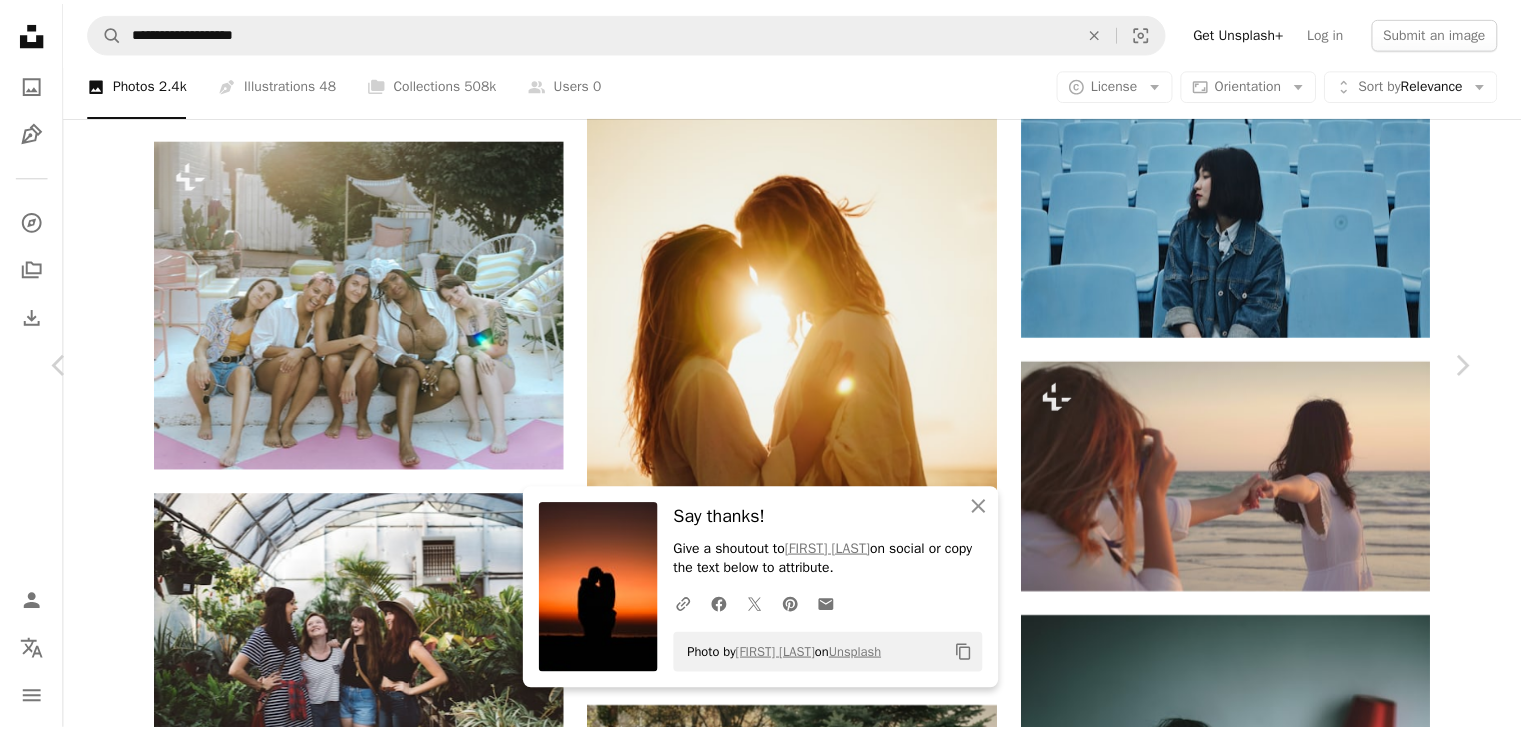 scroll, scrollTop: 0, scrollLeft: 0, axis: both 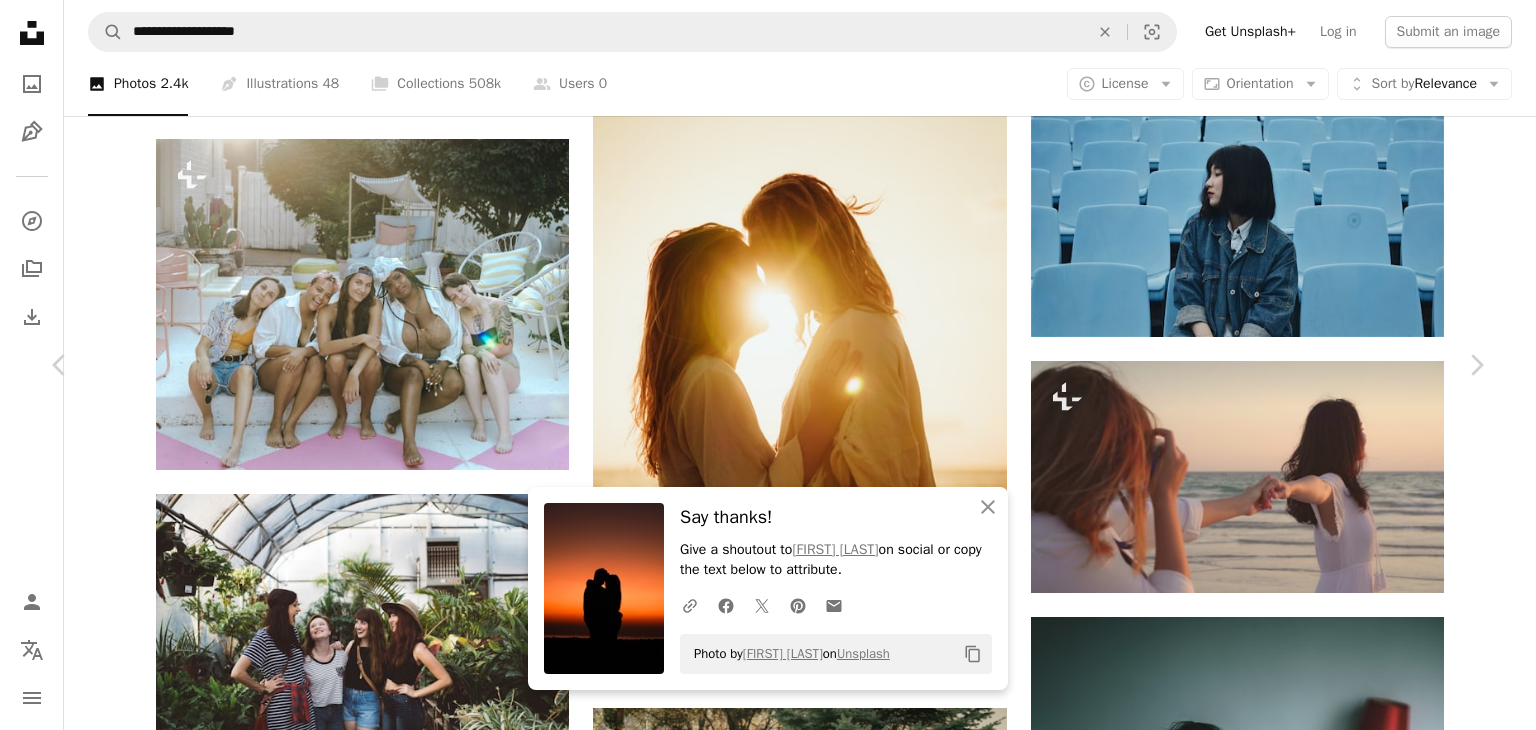 click on "Download free" at bounding box center (1287, 14505) 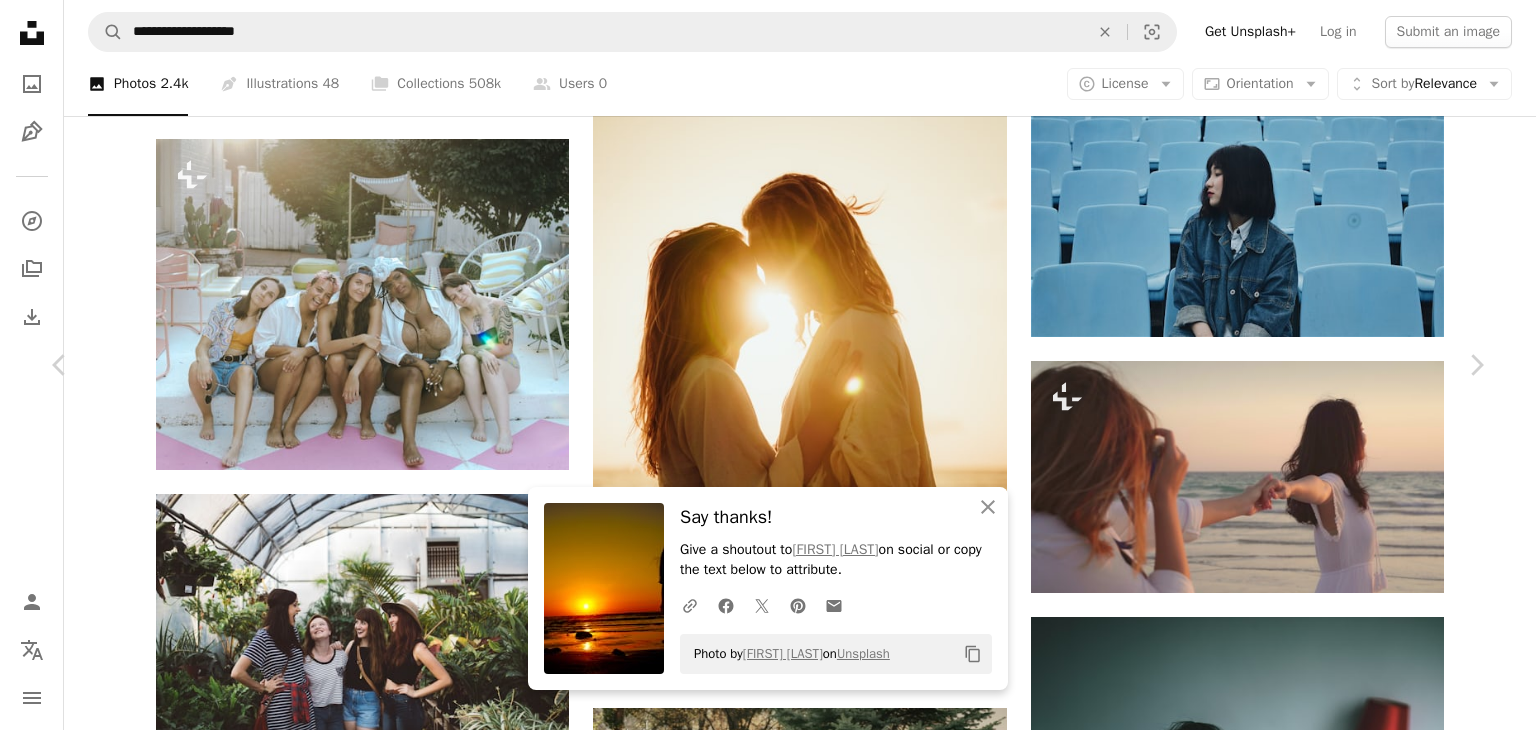 click on "An X shape Chevron left Chevron right An X shape Close Say thanks! Give a shoutout to [NAME] on social or copy the text below to attribute. A URL sharing icon (chains) Facebook icon X (formerly Twitter) icon Pinterest icon An envelope Photo by [NAME] on Unsplash
Copy content [NAME] Available for hire A checkmark inside of a circle A heart A plus sign Edit image   Plus sign for Unsplash+ Download free Chevron down Zoom in Views 6,375 Downloads 62 A forward-right arrow Share Info icon Info More Actions Calendar outlined Published on  May 3, 2023 Camera Canon, EOS 6D Mark II Safety Free to use under the  Unsplash License beach sea sunset sunrise sun photography kissing romantic silhouette sunlight outdoors coast shoreline Backgrounds Browse premium related images on iStock  |  Save 20% with code UNSPLASH20 View more on iStock  ↗ Related images A heart A plus sign [NAME] Available for hire A checkmark inside of a circle Arrow pointing down A heart A plus sign A heart" at bounding box center [768, 14823] 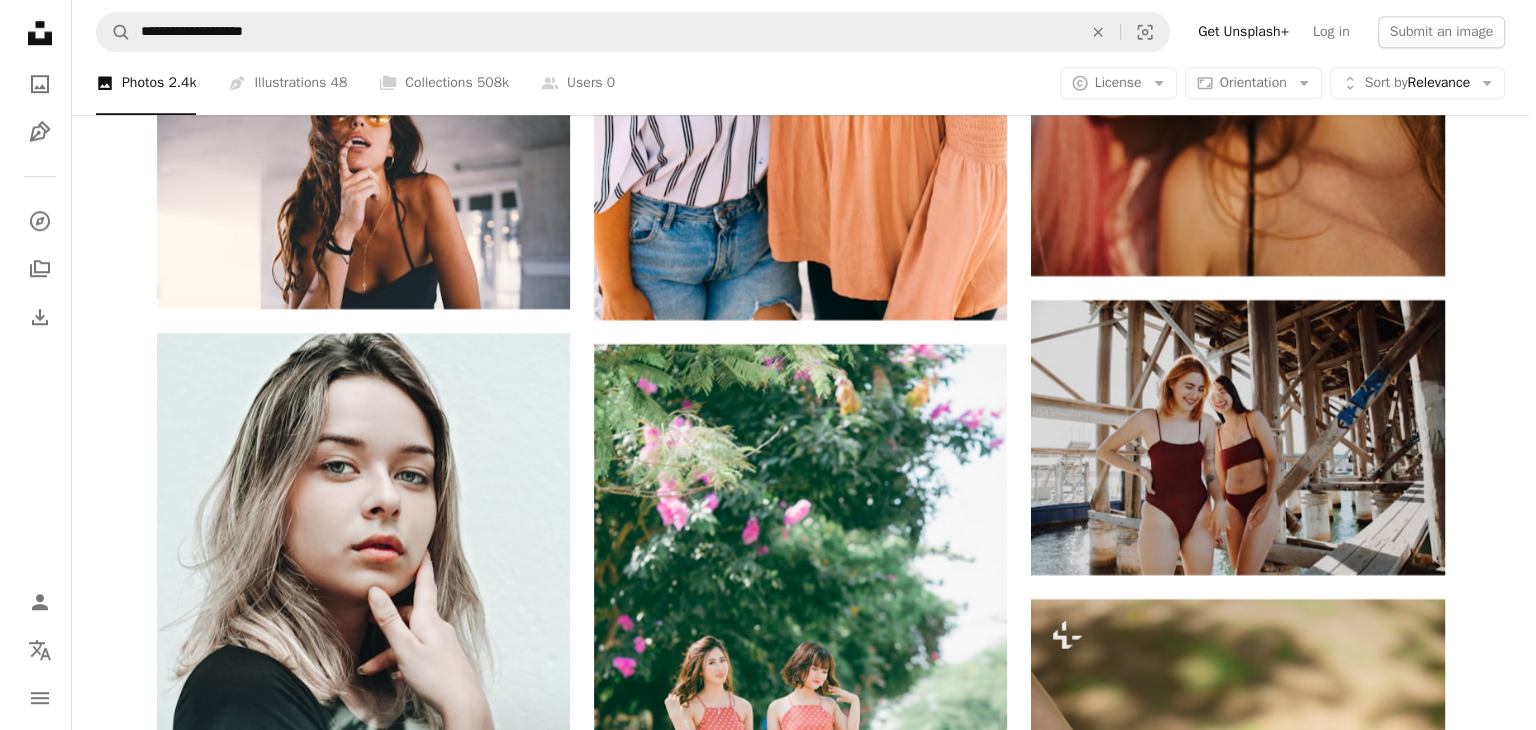 scroll, scrollTop: 39600, scrollLeft: 0, axis: vertical 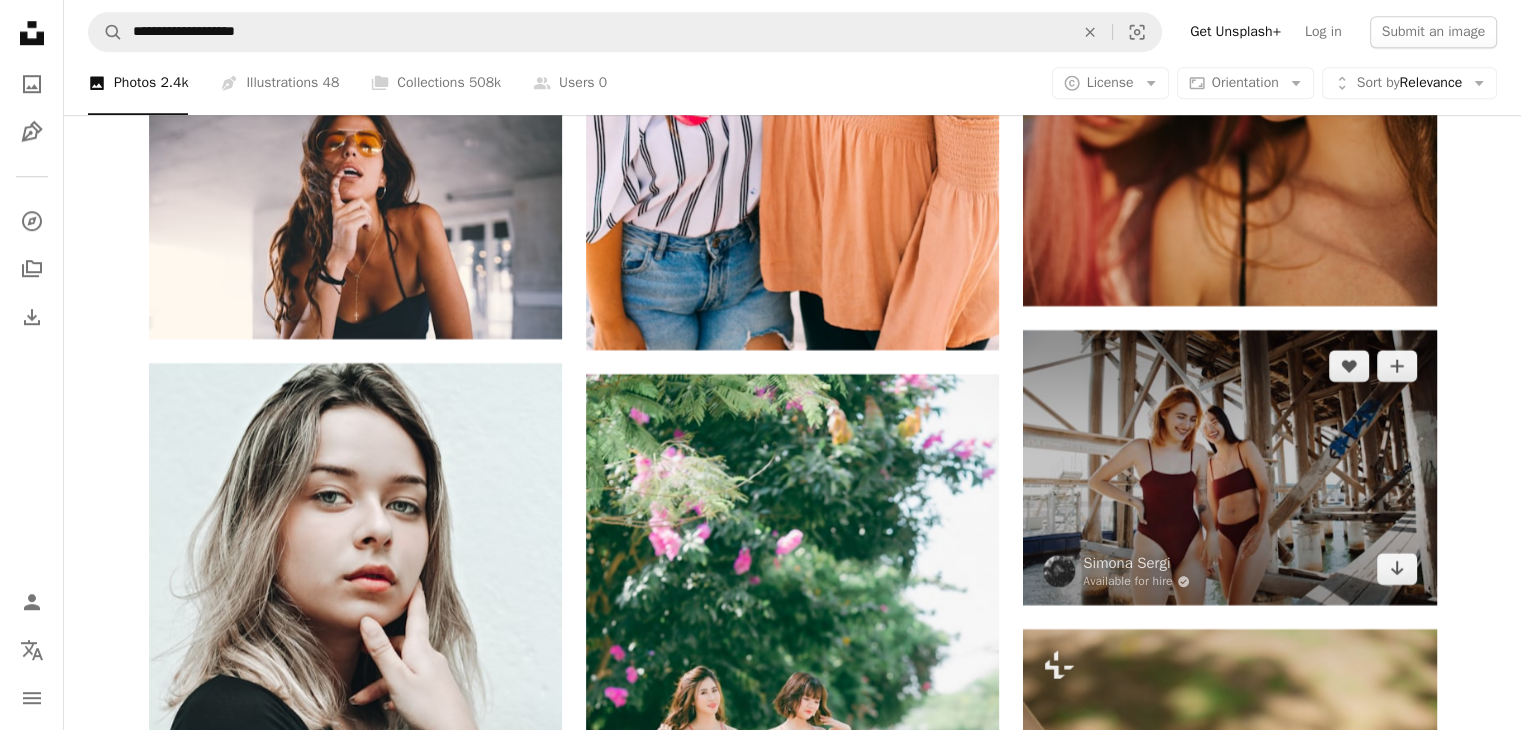 click at bounding box center [1229, 467] 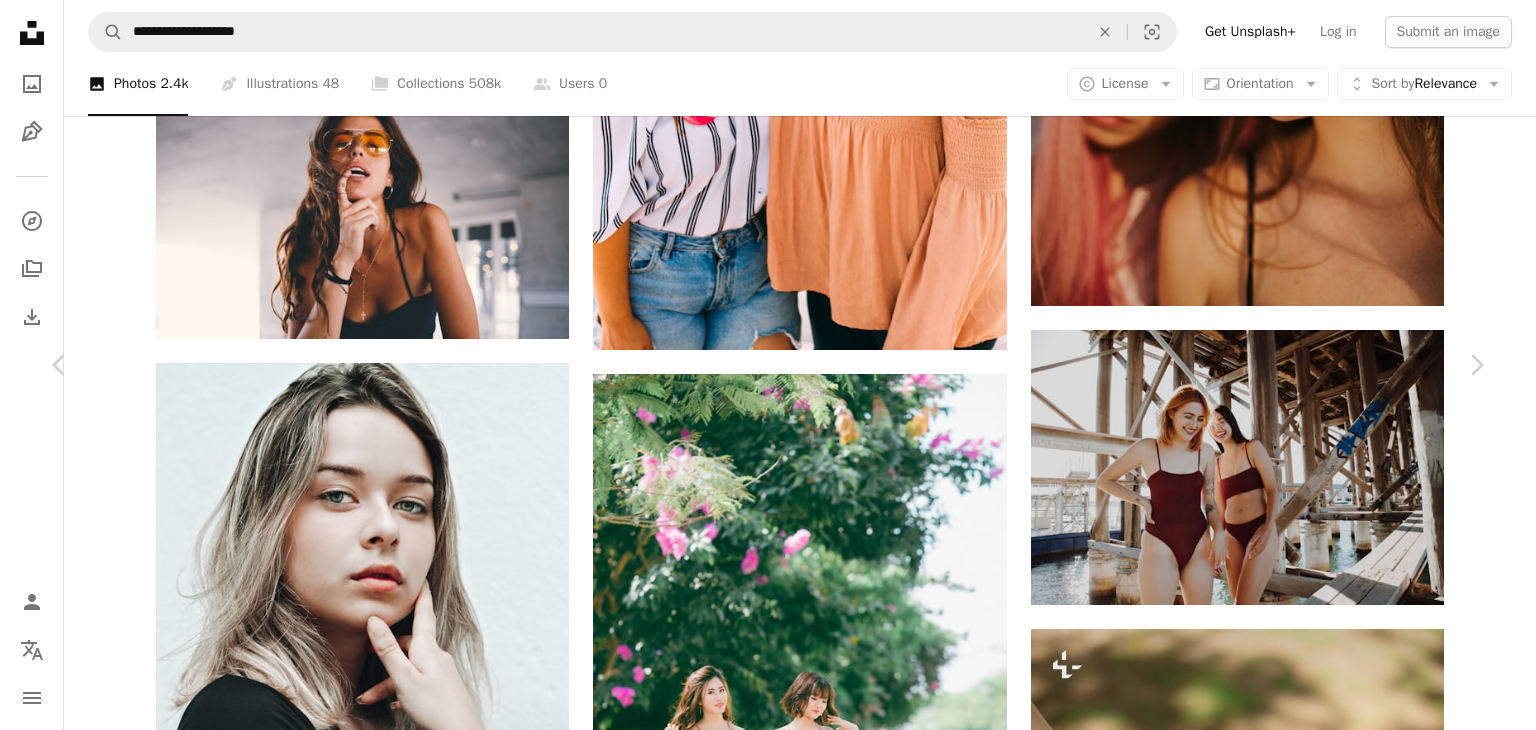 scroll, scrollTop: 4057, scrollLeft: 0, axis: vertical 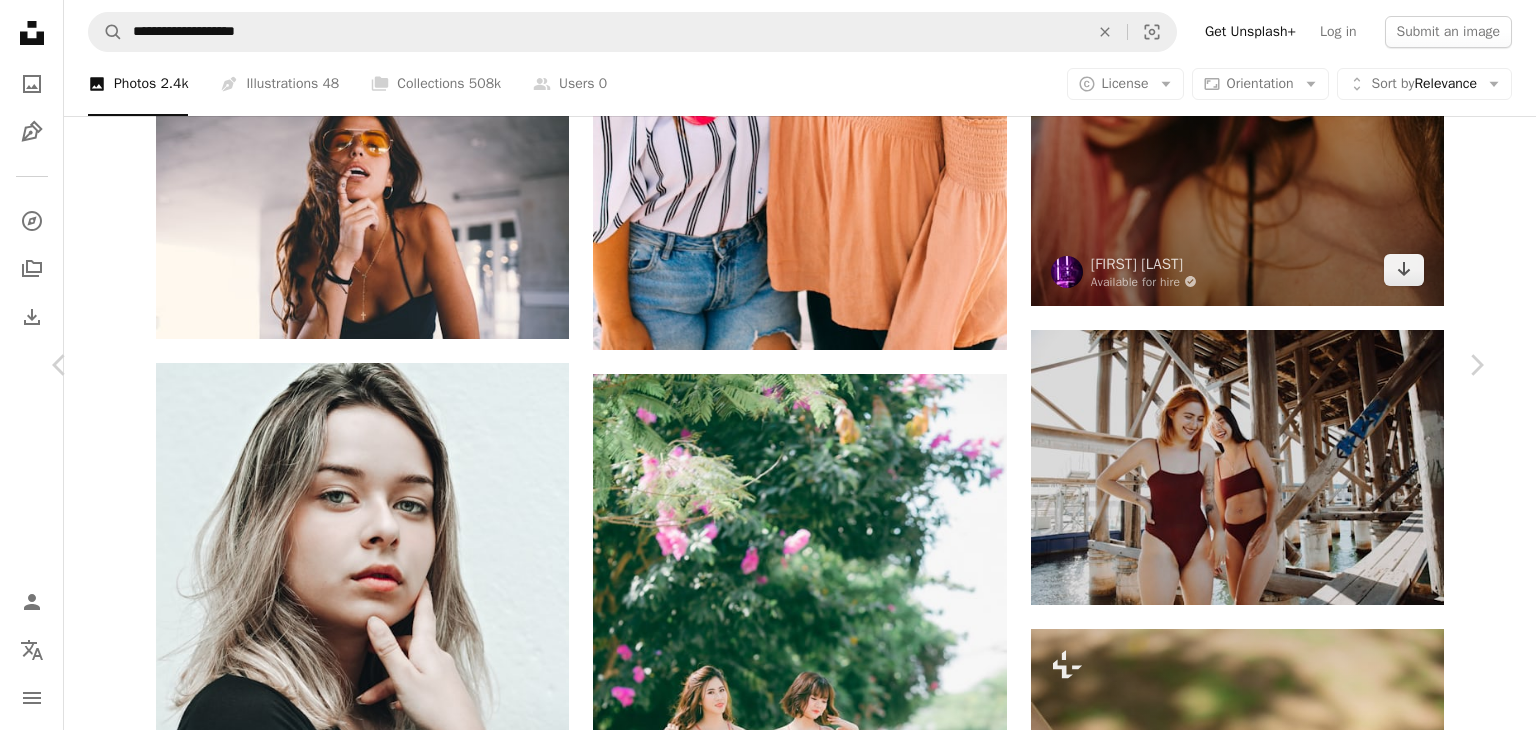 click on "[FIRST] [LAST]" at bounding box center [768, 22223] 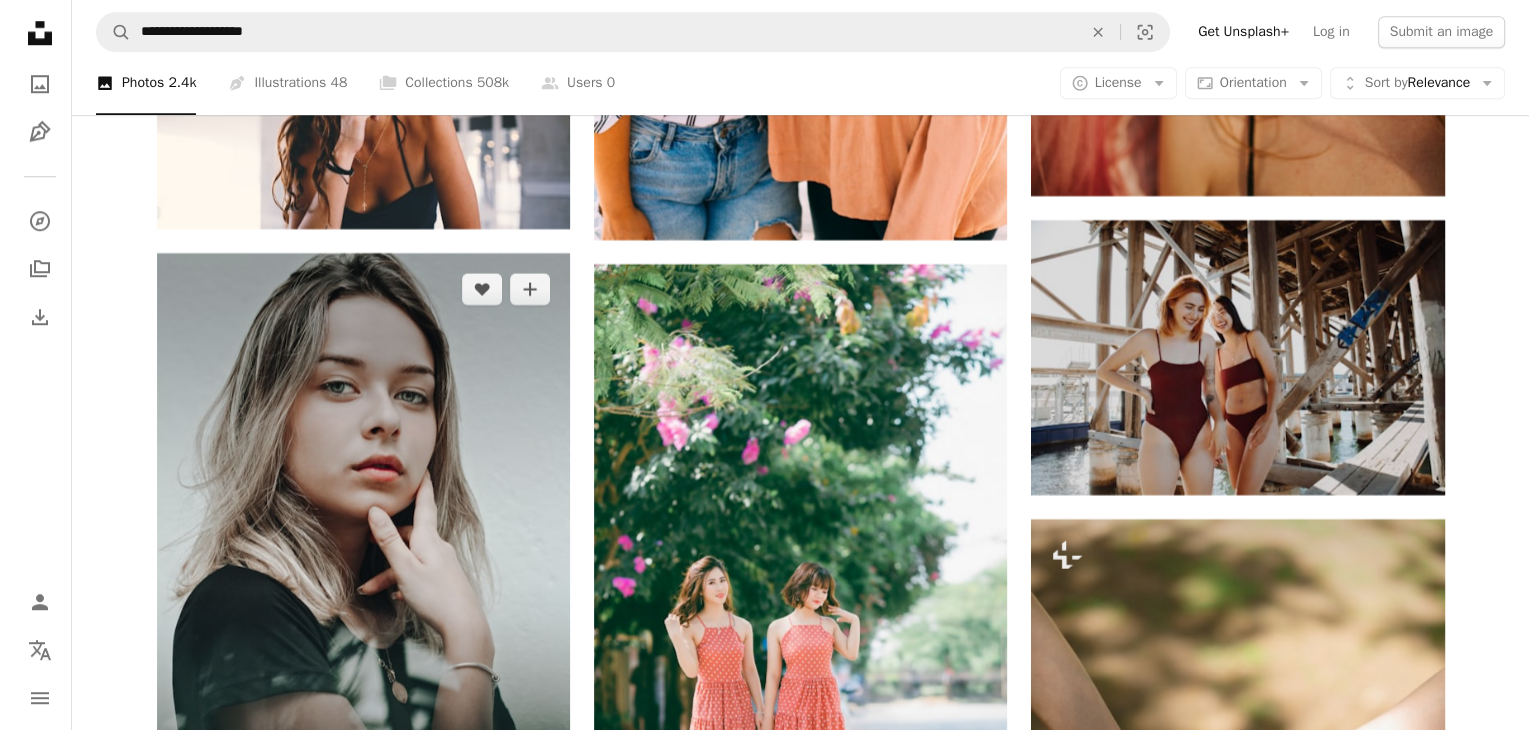scroll, scrollTop: 39700, scrollLeft: 0, axis: vertical 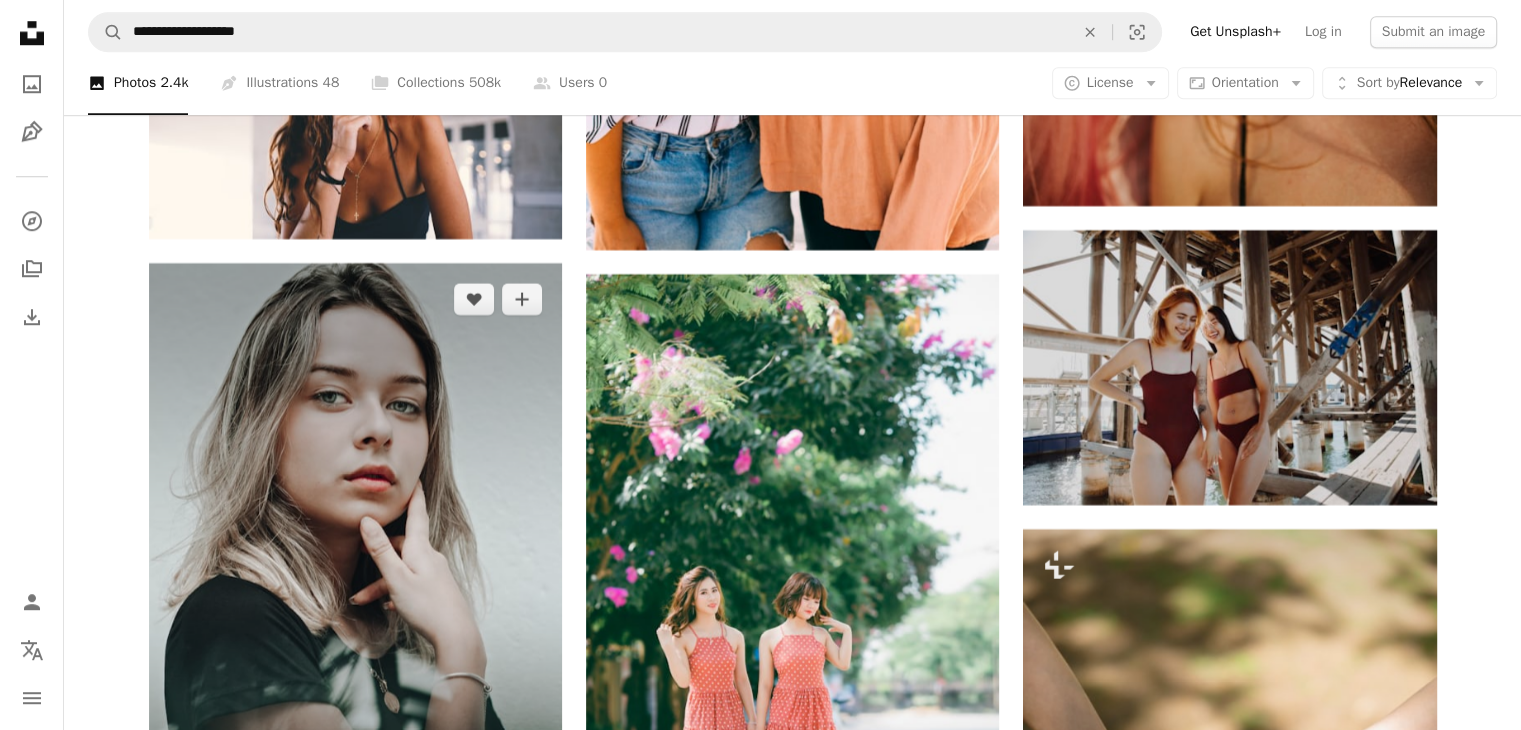 click at bounding box center [355, 573] 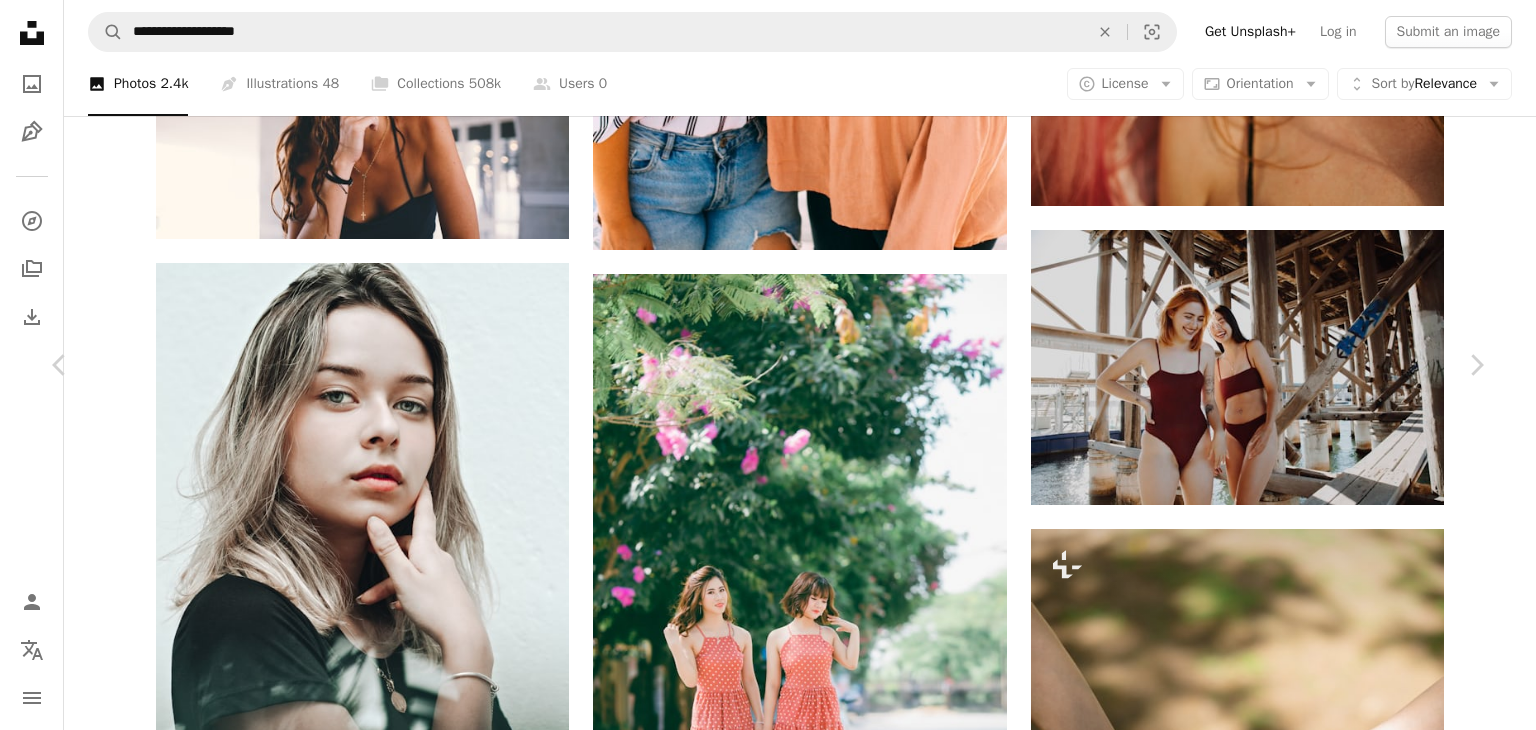 scroll, scrollTop: 37696, scrollLeft: 0, axis: vertical 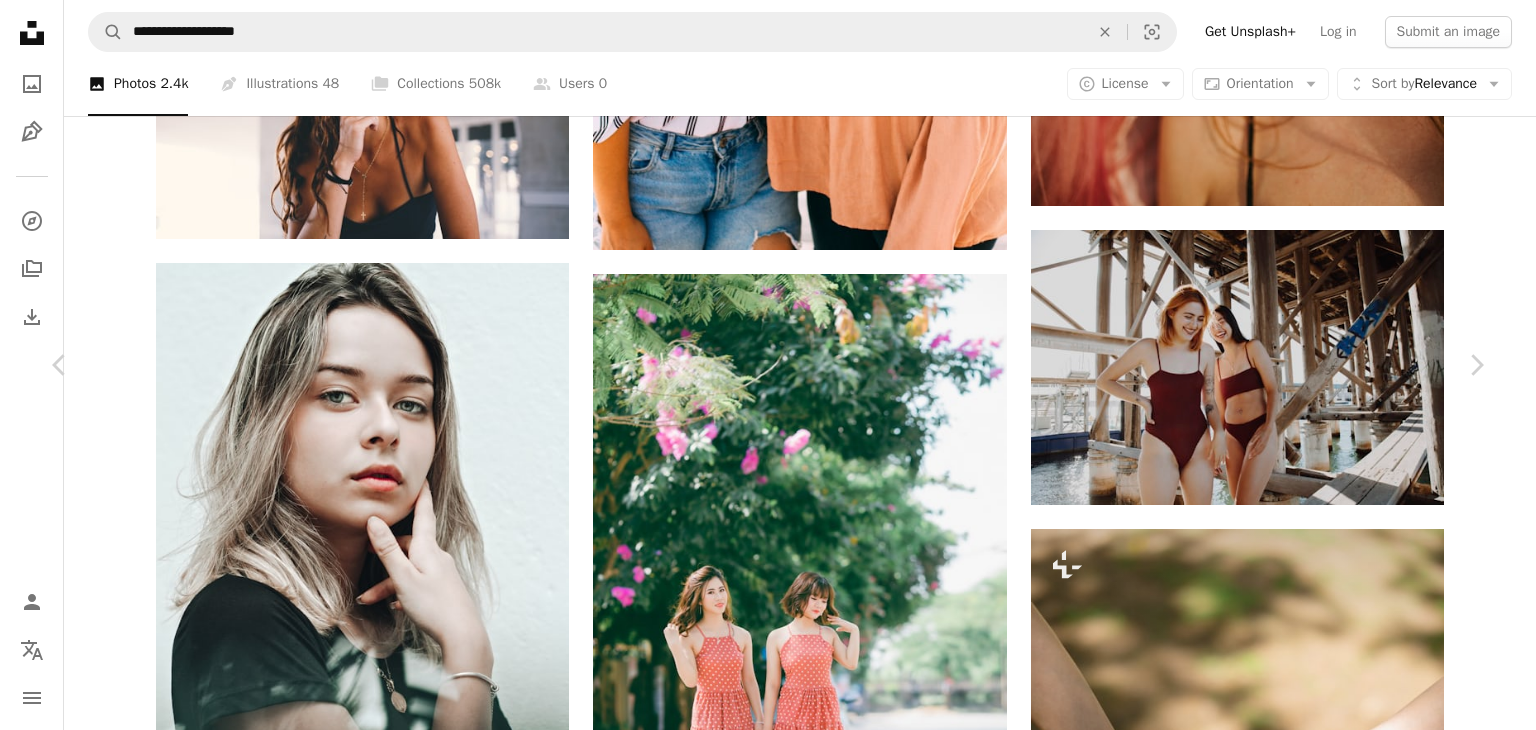 click at bounding box center [760, 21345] 